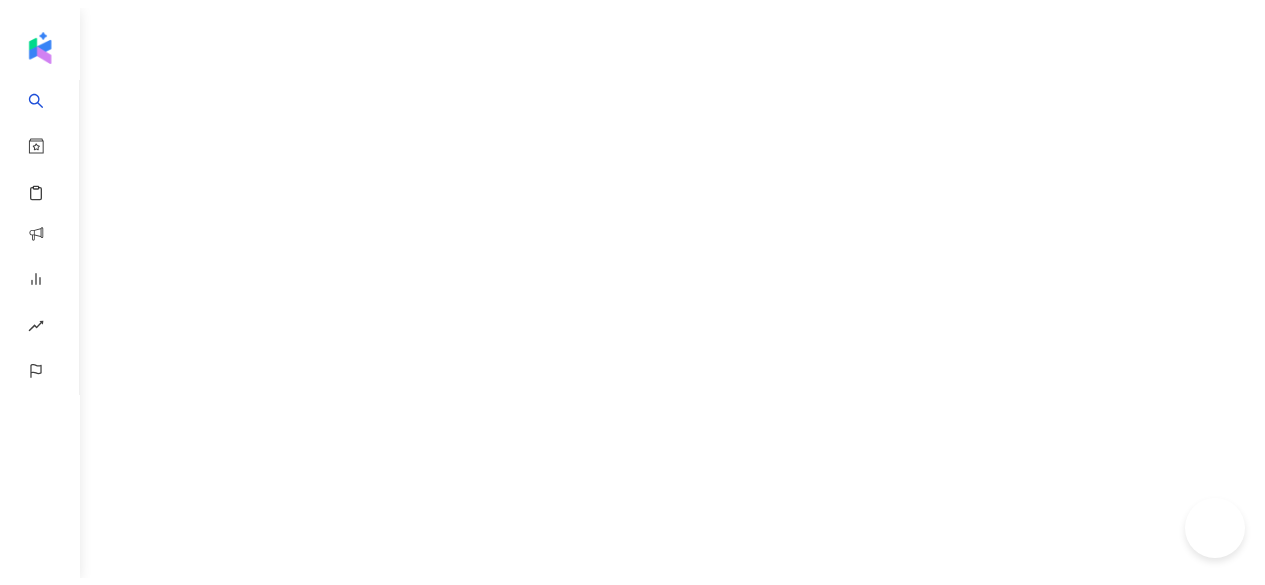 scroll, scrollTop: 0, scrollLeft: 0, axis: both 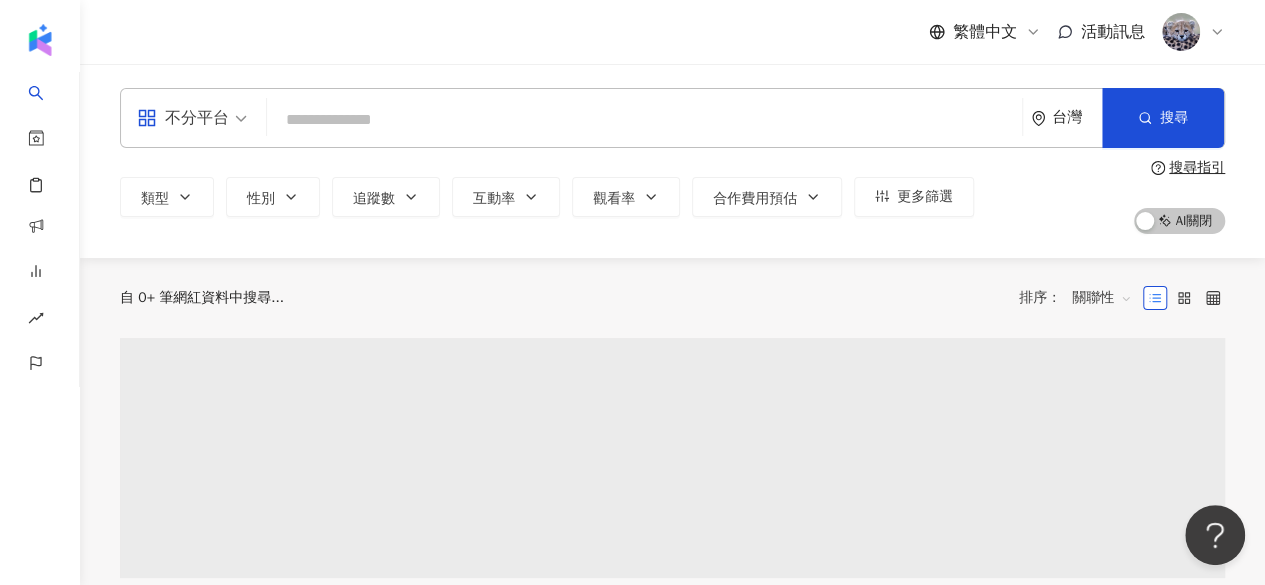 click at bounding box center (644, 120) 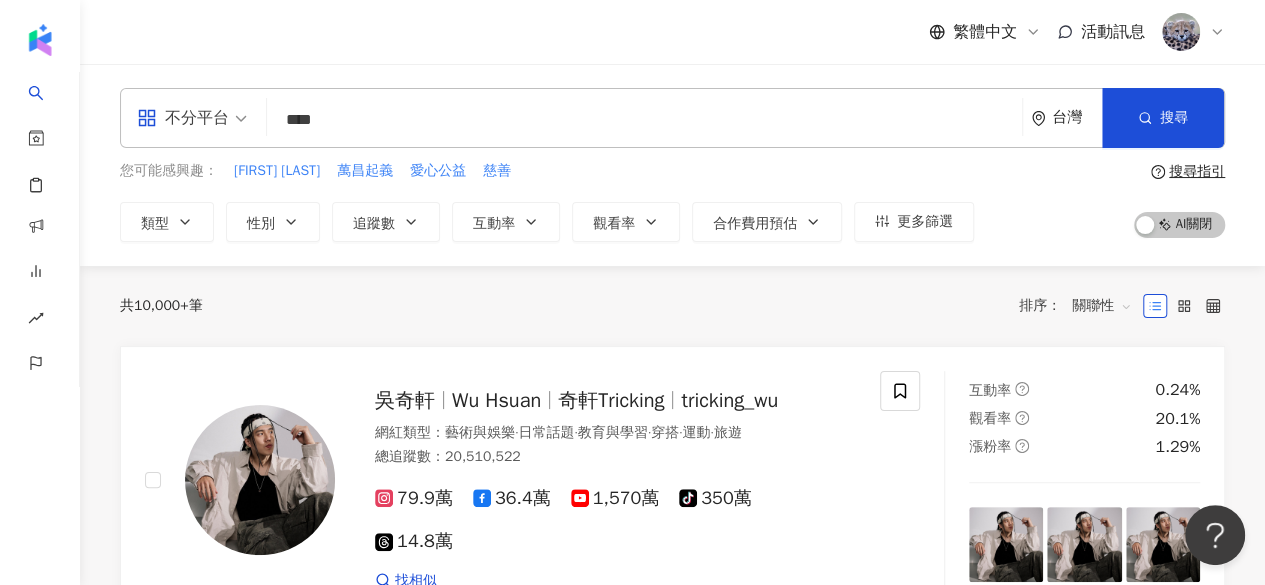 type on "***" 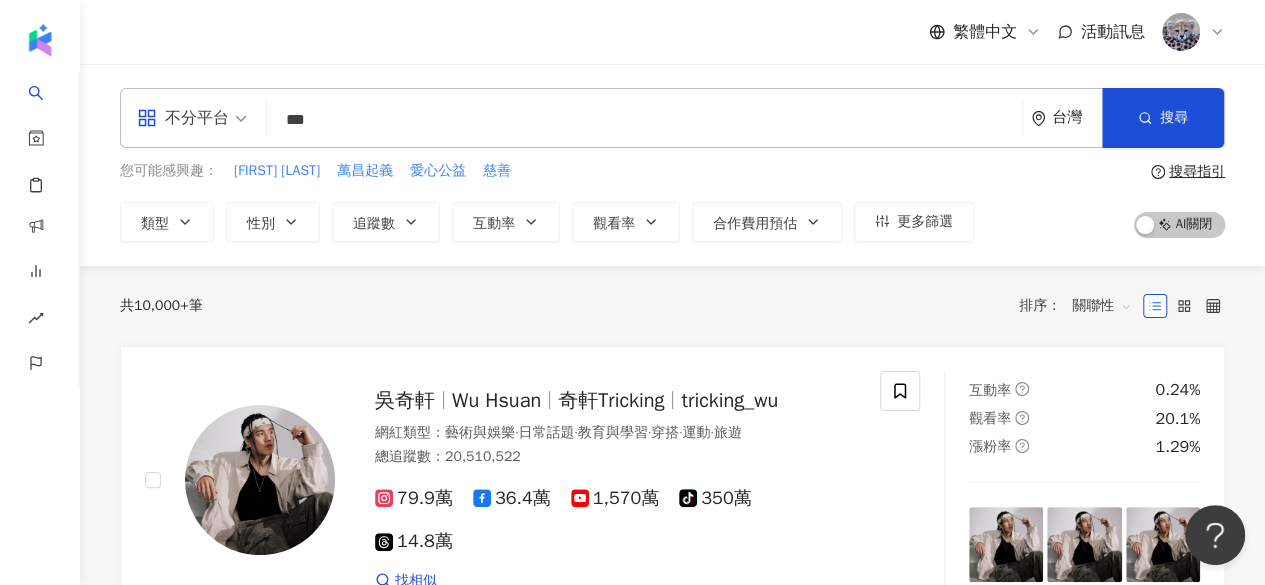 click on "***" at bounding box center (644, 120) 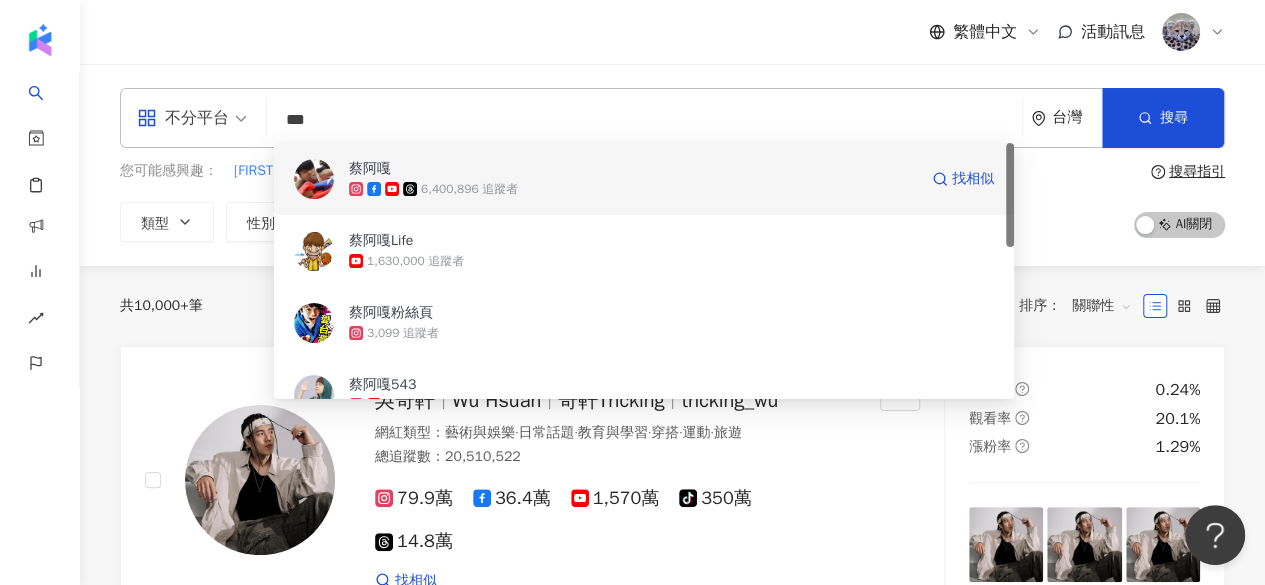click on "[LAST] [NUMBER]   追蹤者 找相似" at bounding box center [644, 179] 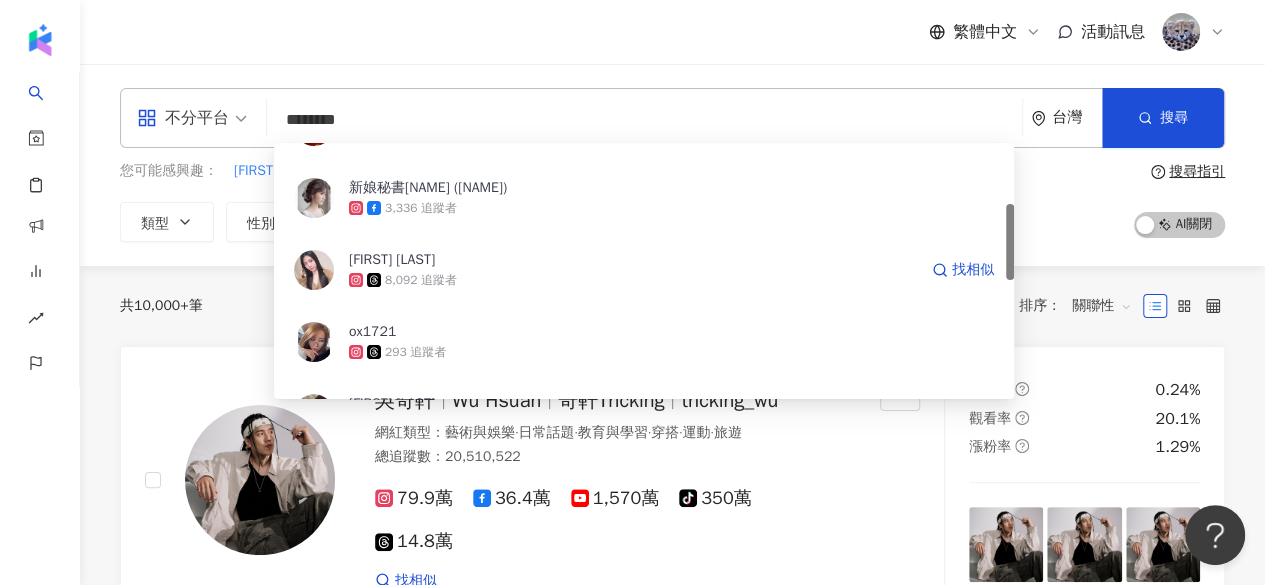 scroll, scrollTop: 196, scrollLeft: 0, axis: vertical 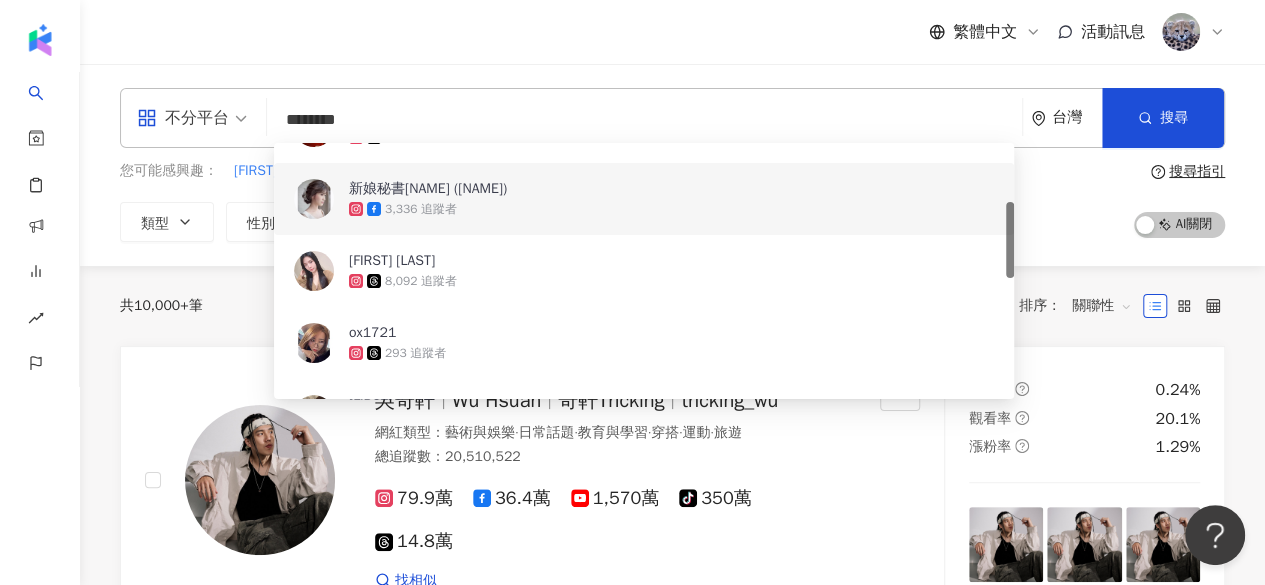 drag, startPoint x: 380, startPoint y: 121, endPoint x: 240, endPoint y: 121, distance: 140 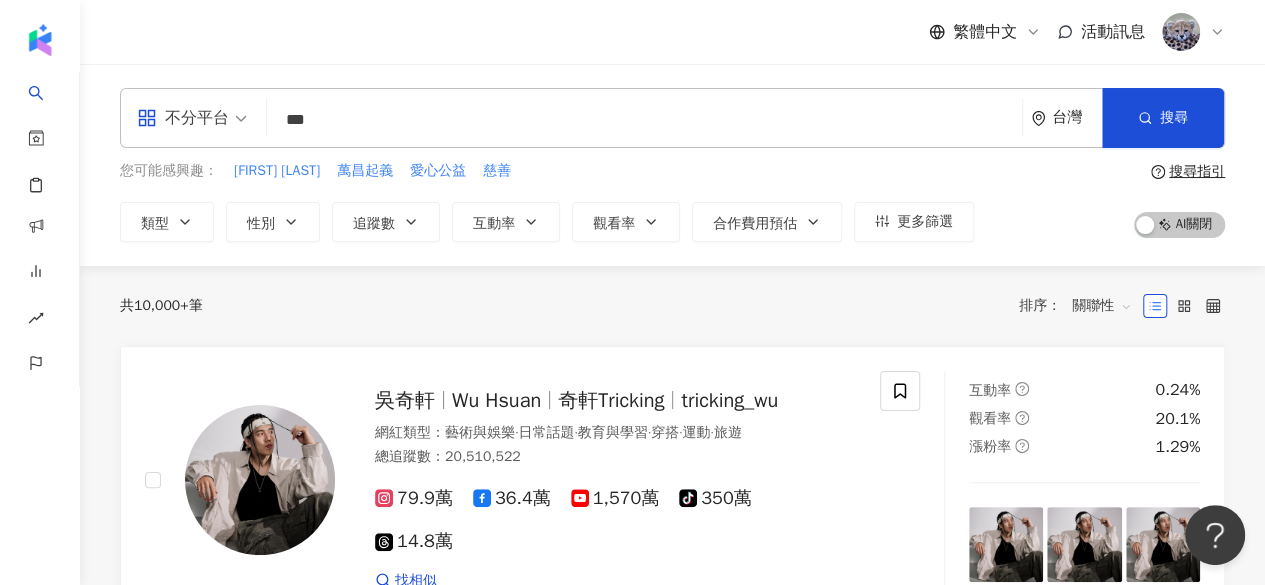 type on "***" 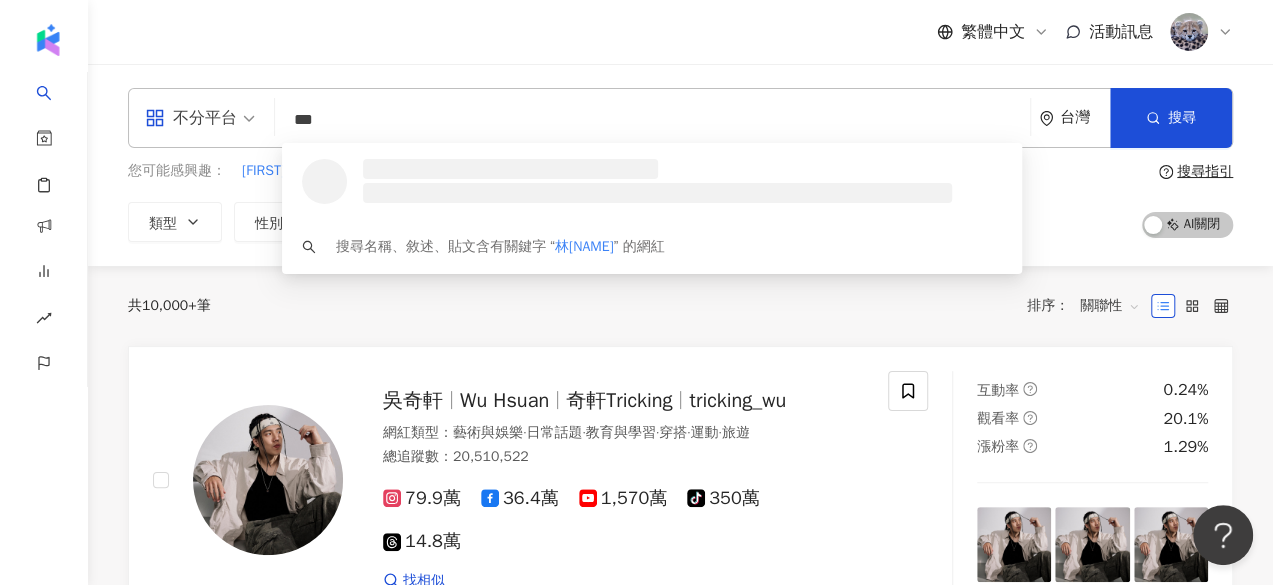 scroll, scrollTop: 0, scrollLeft: 0, axis: both 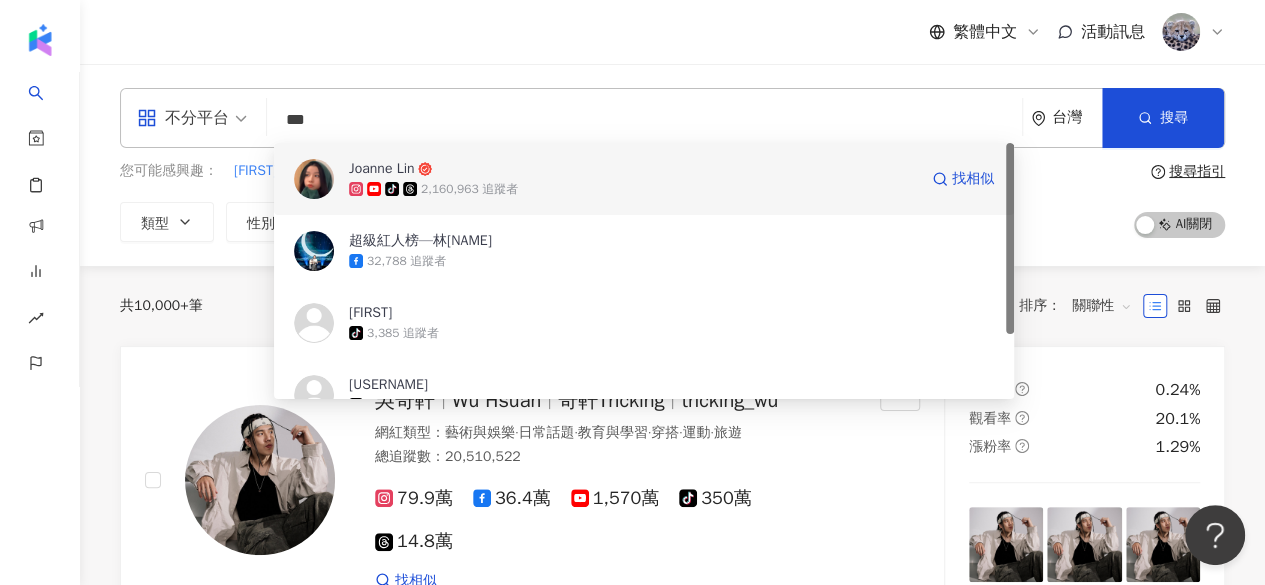 click on "tiktok-icon 2,160,963   追蹤者" at bounding box center [633, 189] 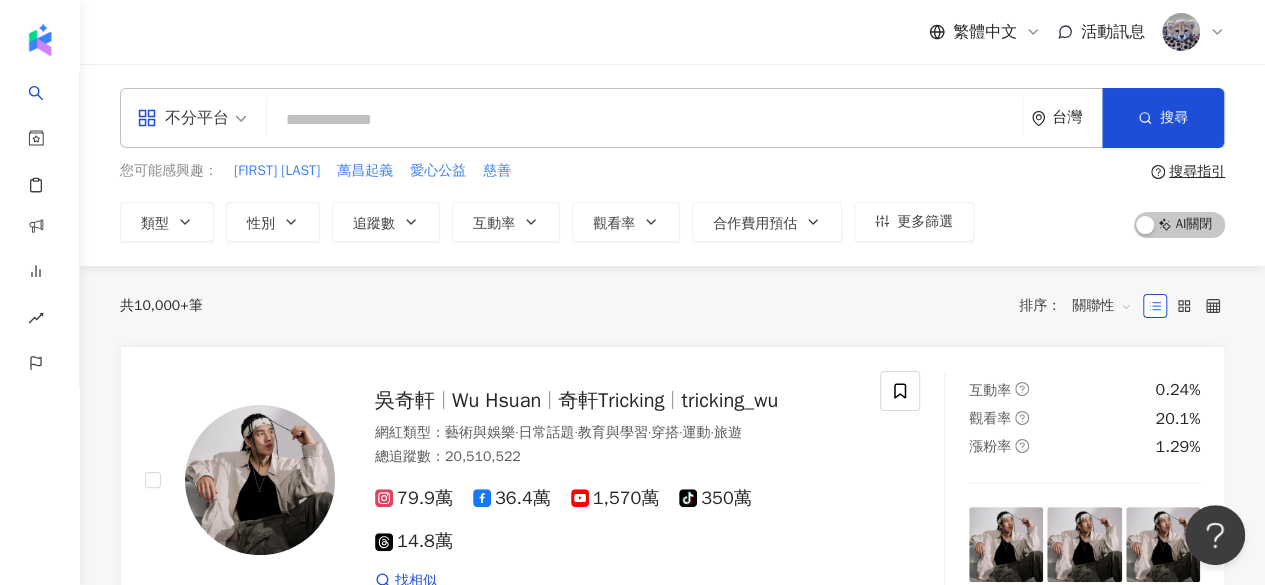 click on "您可能感興趣： 徐小鳳 萬昌起義 愛心公益 慈善 類型 性別 追蹤數 互動率 觀看率 合作費用預估 更多篩選" at bounding box center (547, 201) 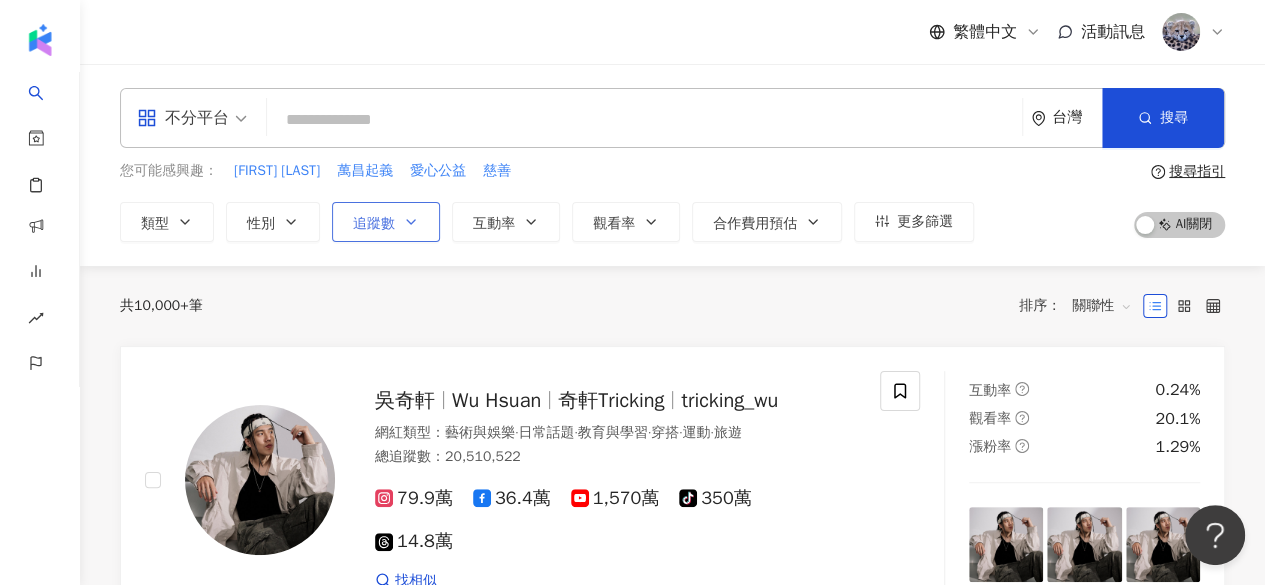 click on "追蹤數" at bounding box center (374, 224) 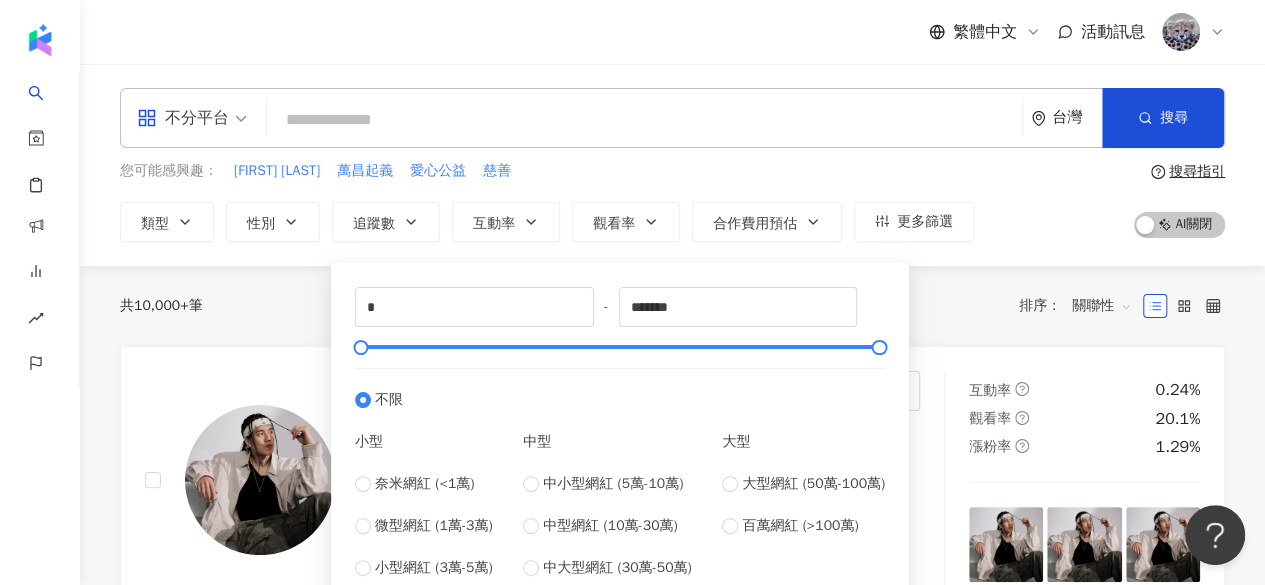 click on "不分平台" at bounding box center (183, 118) 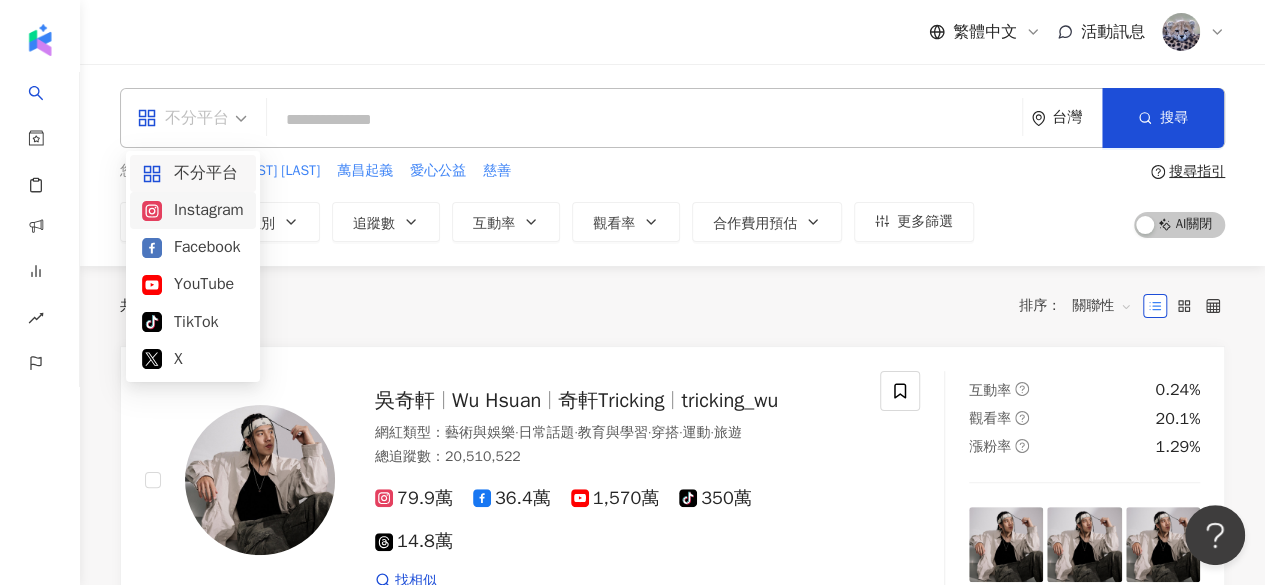 click on "Instagram" at bounding box center [193, 210] 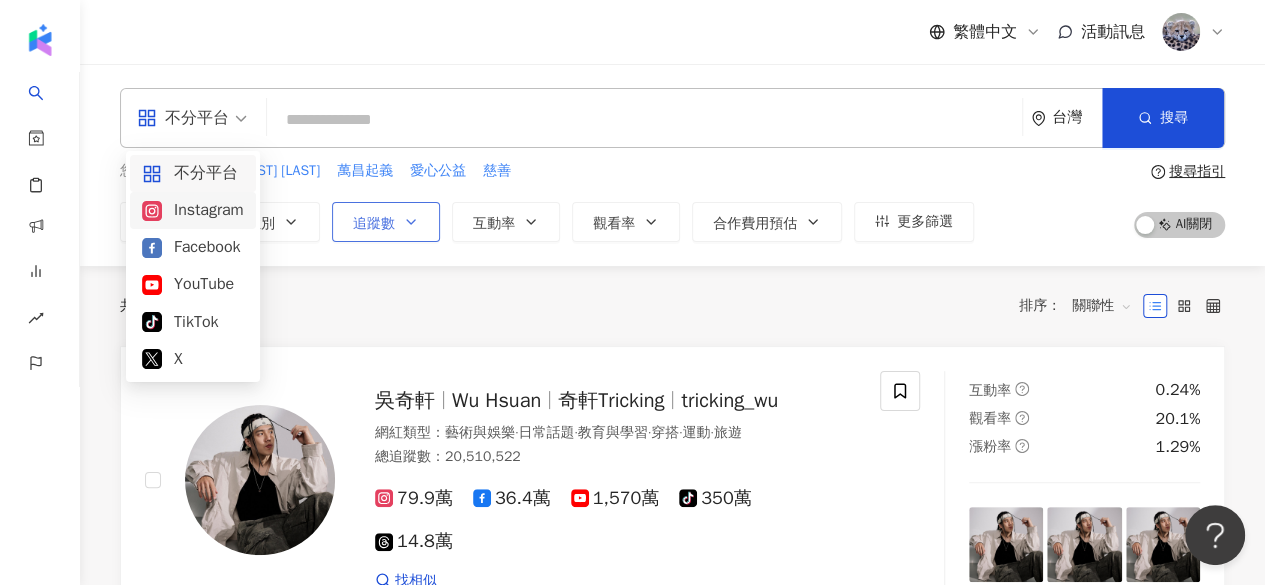click on "追蹤數" at bounding box center (374, 224) 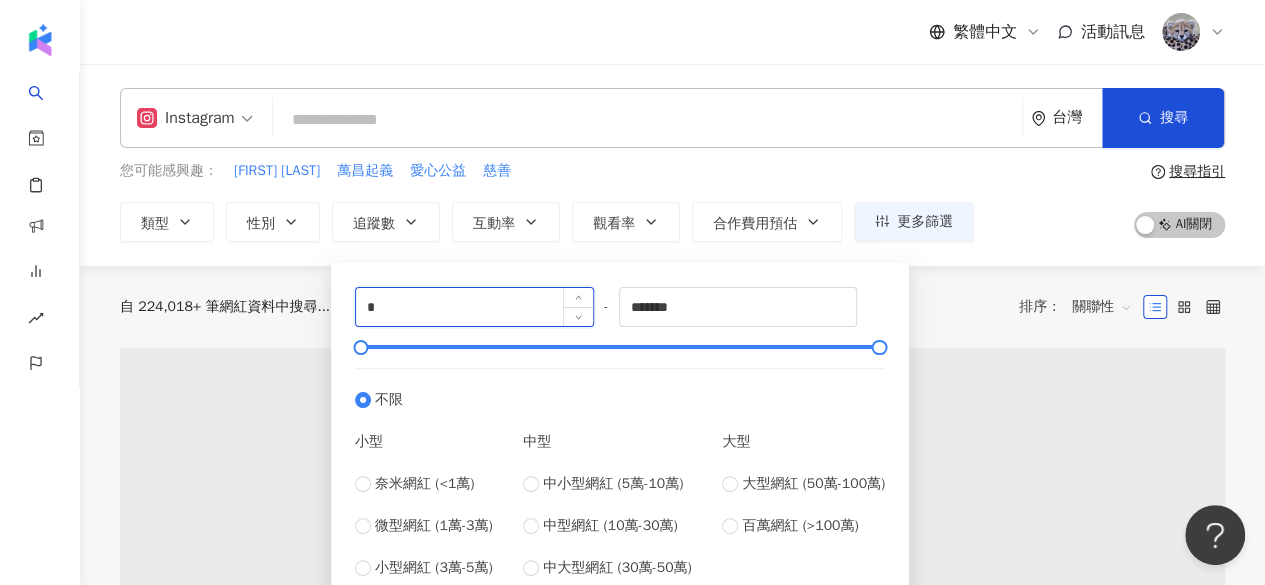 click on "*" at bounding box center (474, 307) 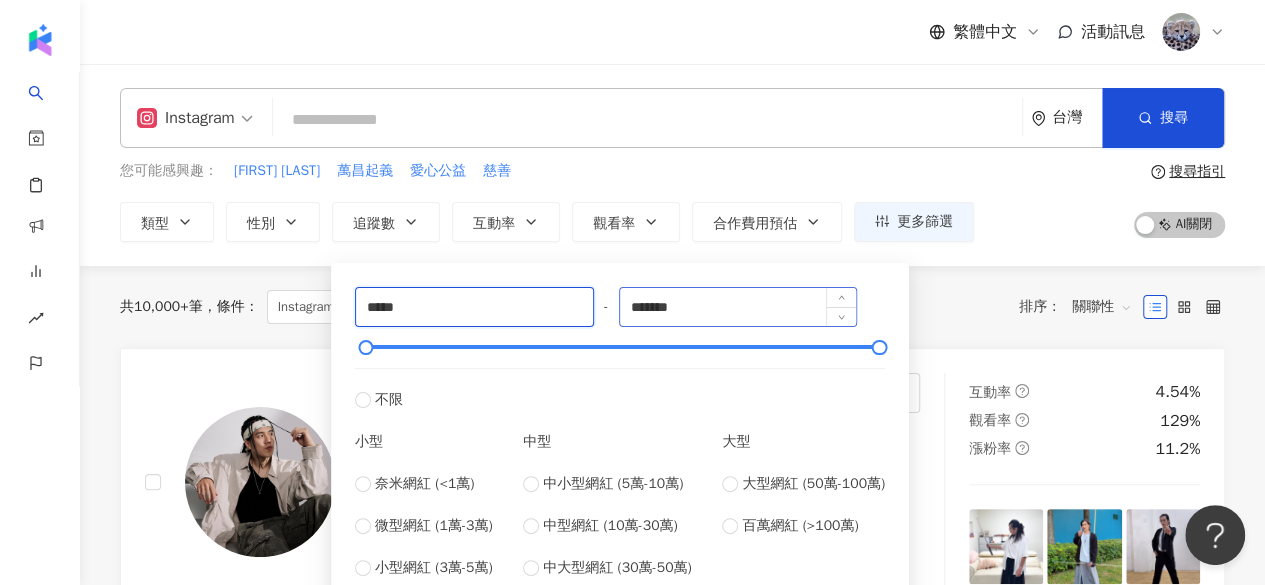 type on "*****" 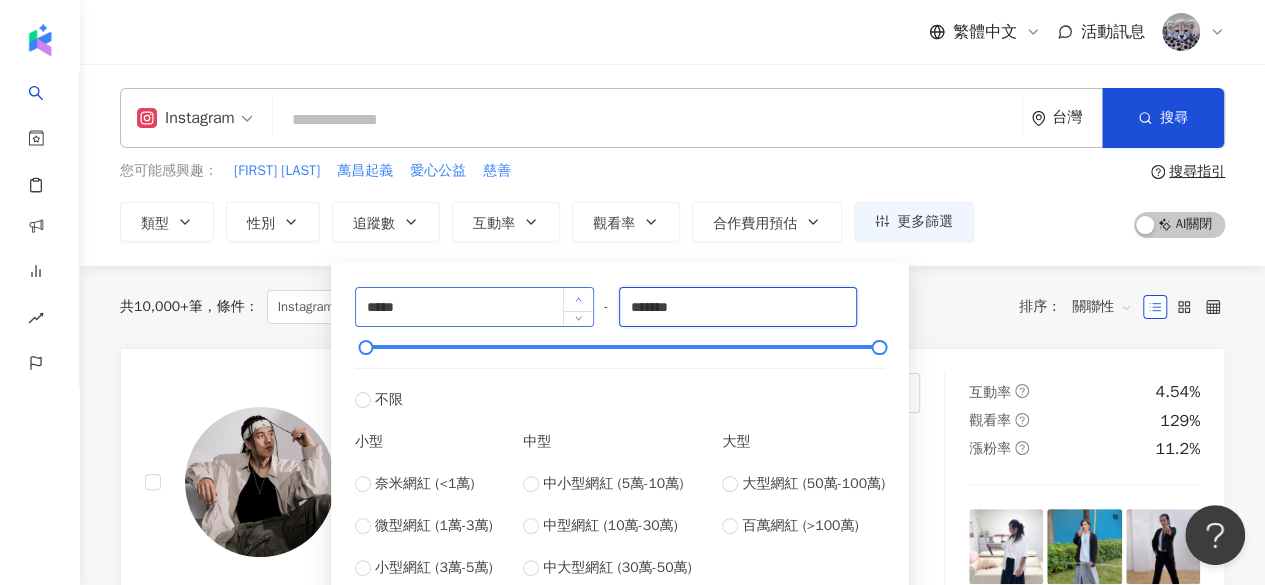 drag, startPoint x: 721, startPoint y: 300, endPoint x: 564, endPoint y: 295, distance: 157.0796 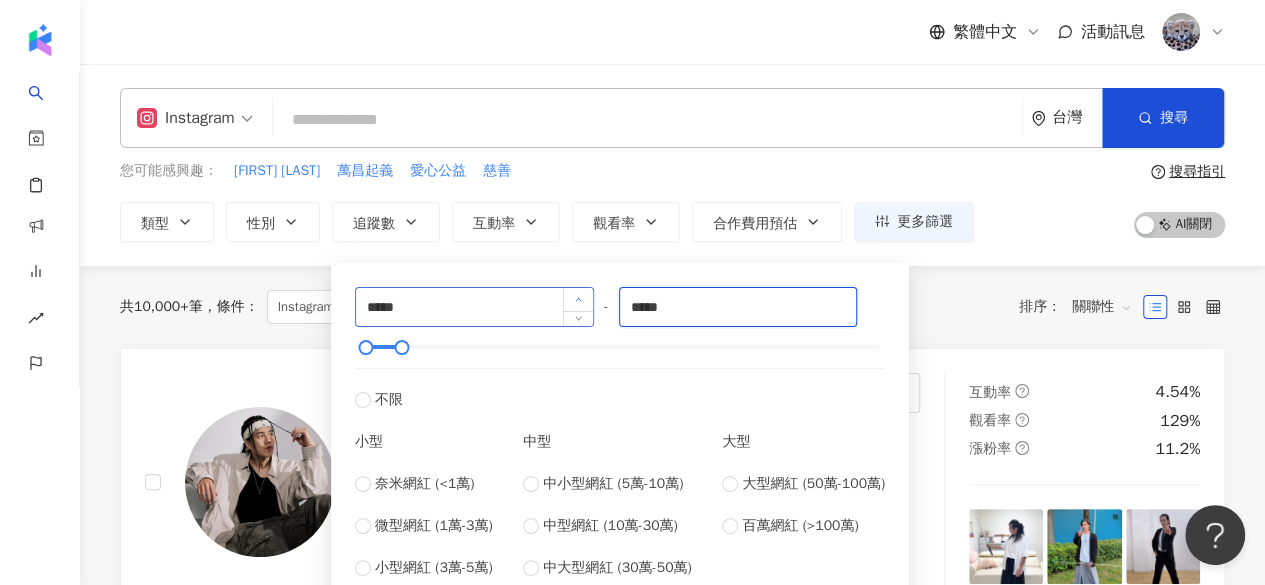 type on "*****" 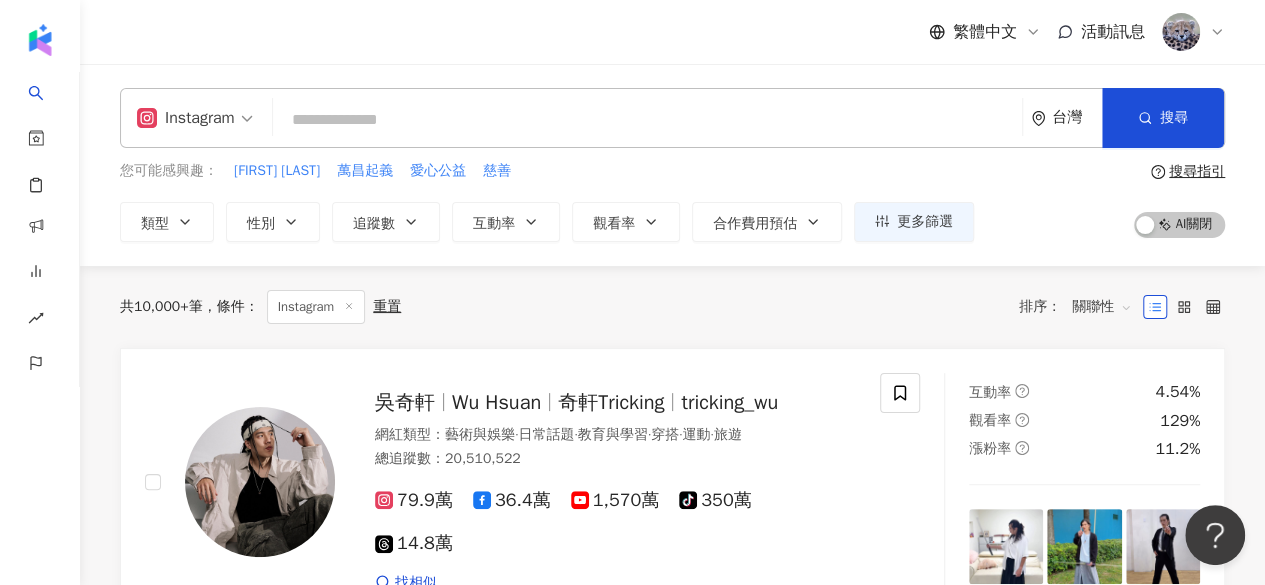 click on "共  10,000+  筆 條件 ： Instagram 重置 排序： 關聯性" at bounding box center [672, 307] 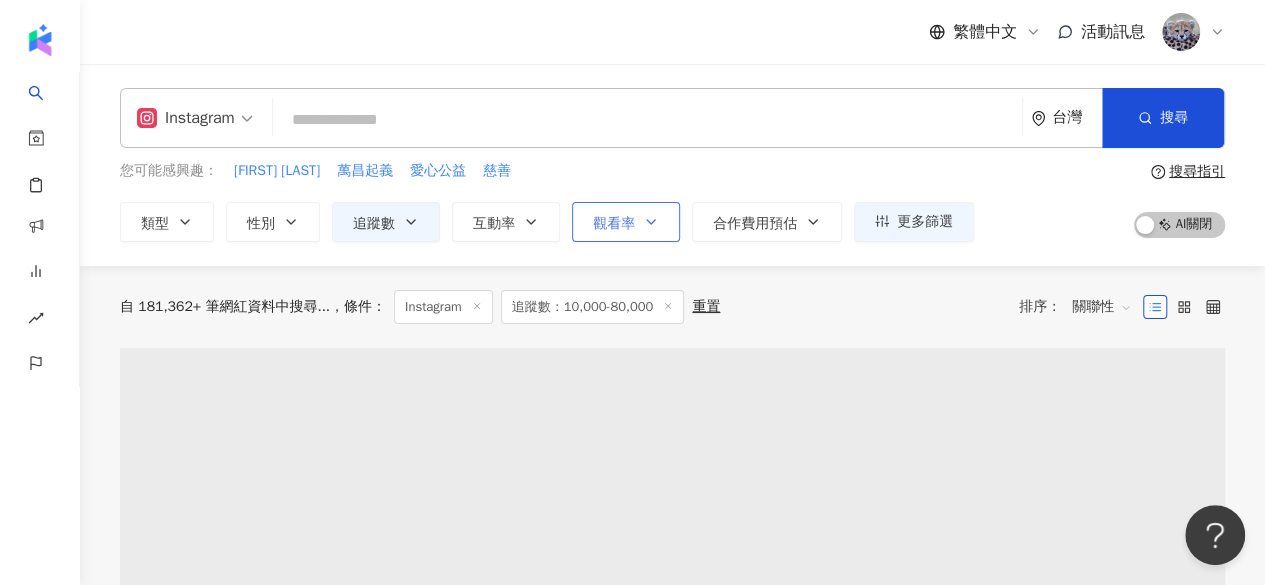 click on "觀看率" at bounding box center (614, 224) 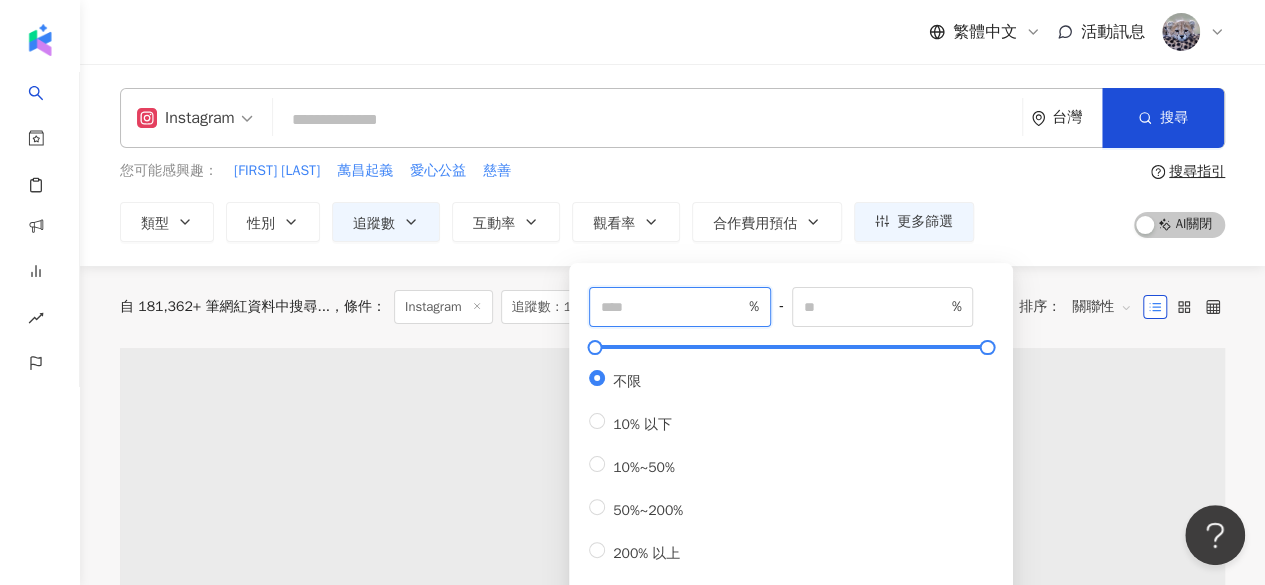 click at bounding box center (673, 307) 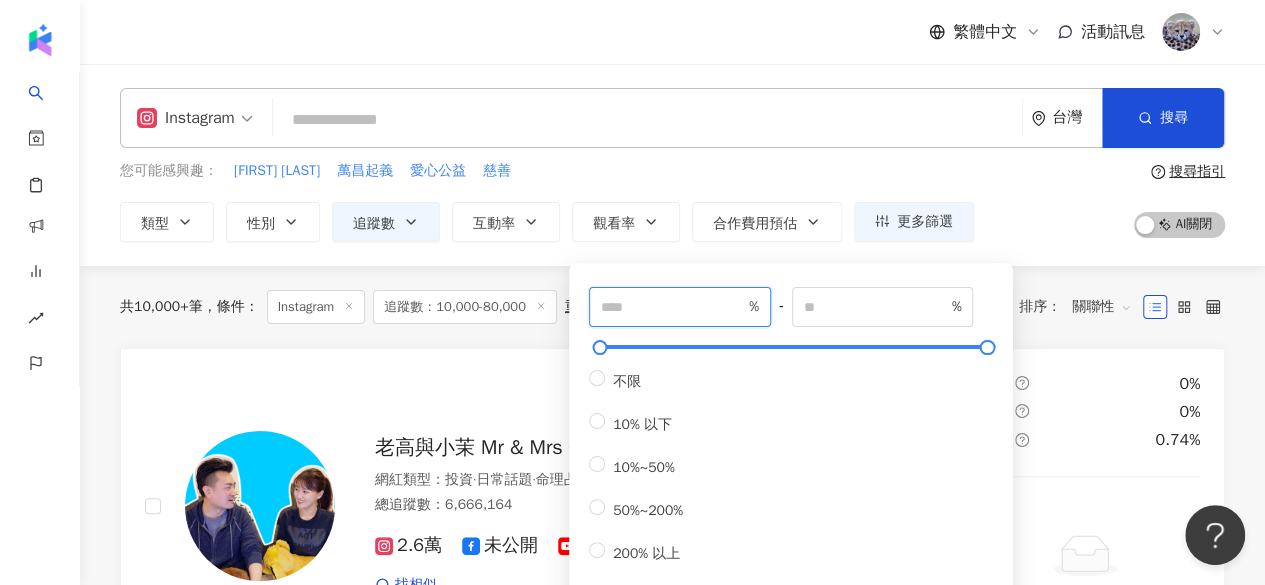 type on "***" 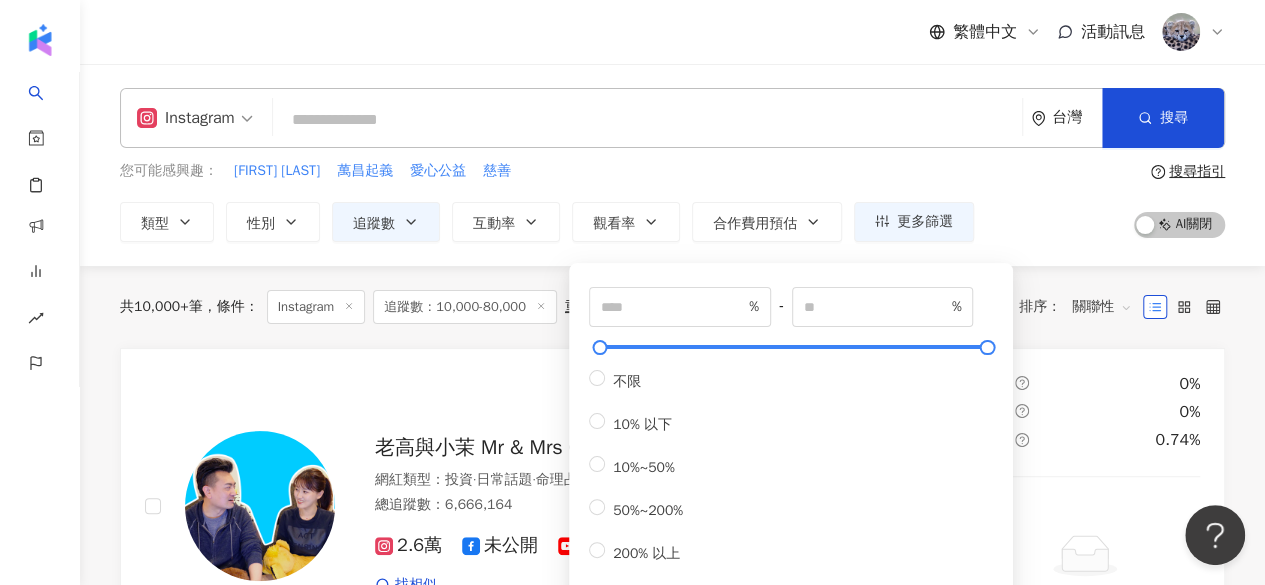 click on "Instagram 台灣 搜尋 [UUID] [NAME] [USERNAME] tiktok-icon 2,160,963   追蹤者 超級紅人榜—林[NAME] 32,788   追蹤者 [USERNAME] tiktok-icon 3,385   追蹤者 [USERNAME] tiktok-icon 4,159   追蹤者 搜尋名稱、敘述、貼文含有關鍵字 “ 林[NAME] ” 的網紅 您可能感興趣： 徐小鳳  萬昌起義  愛心公益  慈善  類型 性別 追蹤數 互動率 觀看率 合作費用預估  更多篩選 *****  -  ***** 不限 小型 奈米網紅 (<1萬) 微型網紅 (1萬-3萬) 小型網紅 (3萬-5萬) 中型 中小型網紅 (5萬-10萬) 中型網紅 (10萬-30萬) 中大型網紅 (30萬-50萬) 大型 大型網紅 (50萬-100萬) 百萬網紅 (>100萬) *** %  -  % 不限 10% 以下 10%~50% 50%~200% 200% 以上 搜尋指引 AI  開啟 AI  關閉" at bounding box center (672, 165) 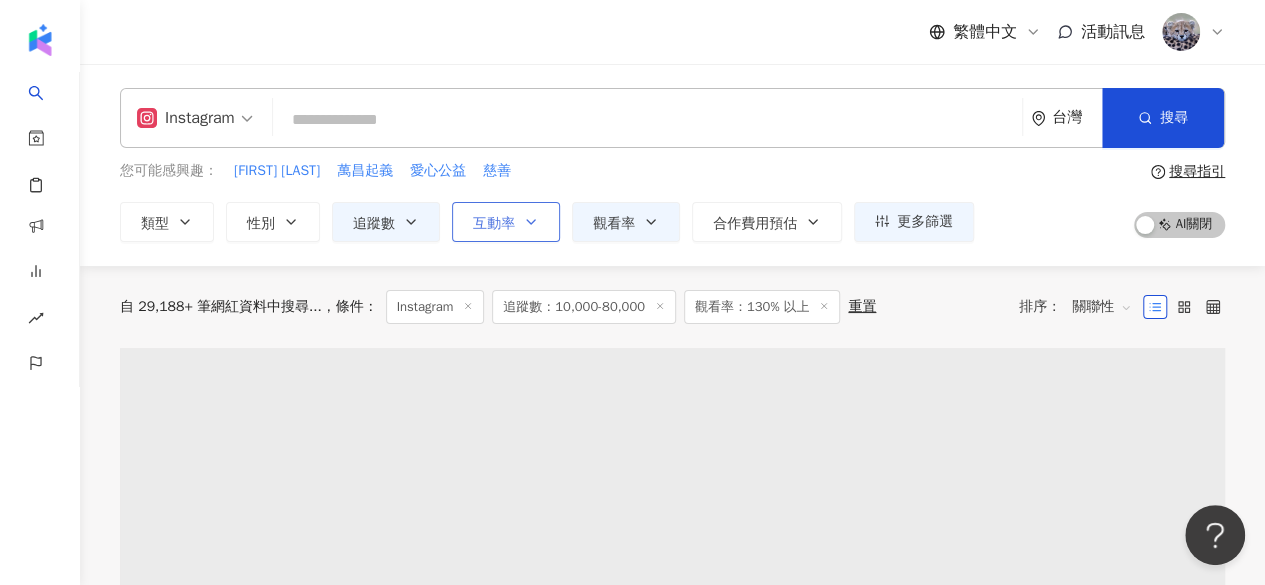 click on "互動率" at bounding box center [494, 224] 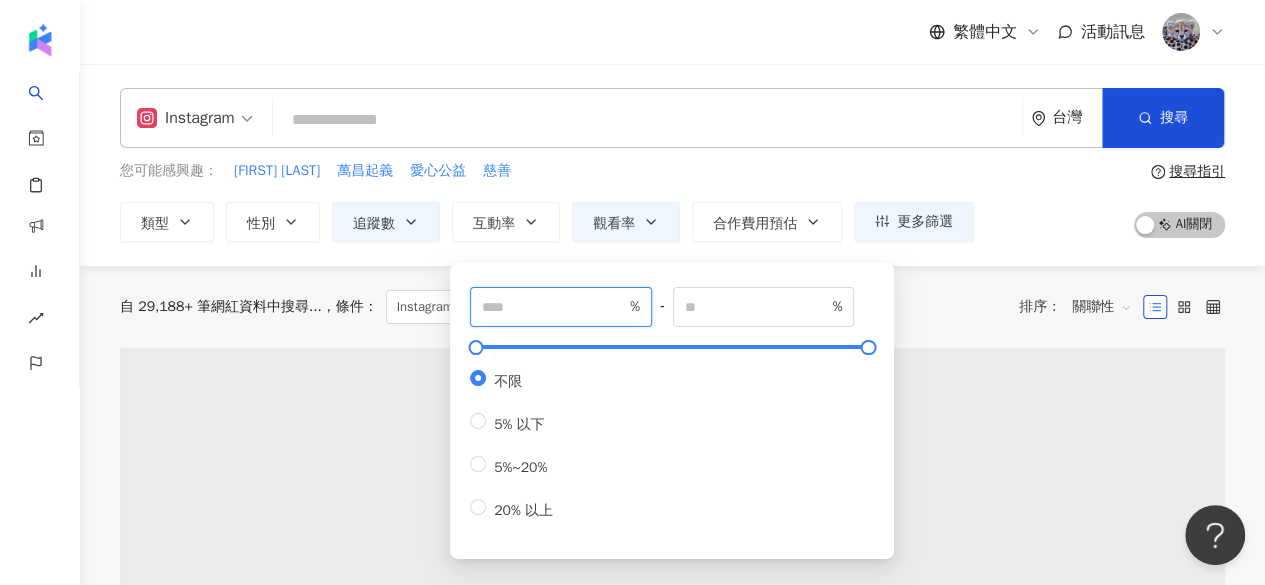 click at bounding box center (554, 307) 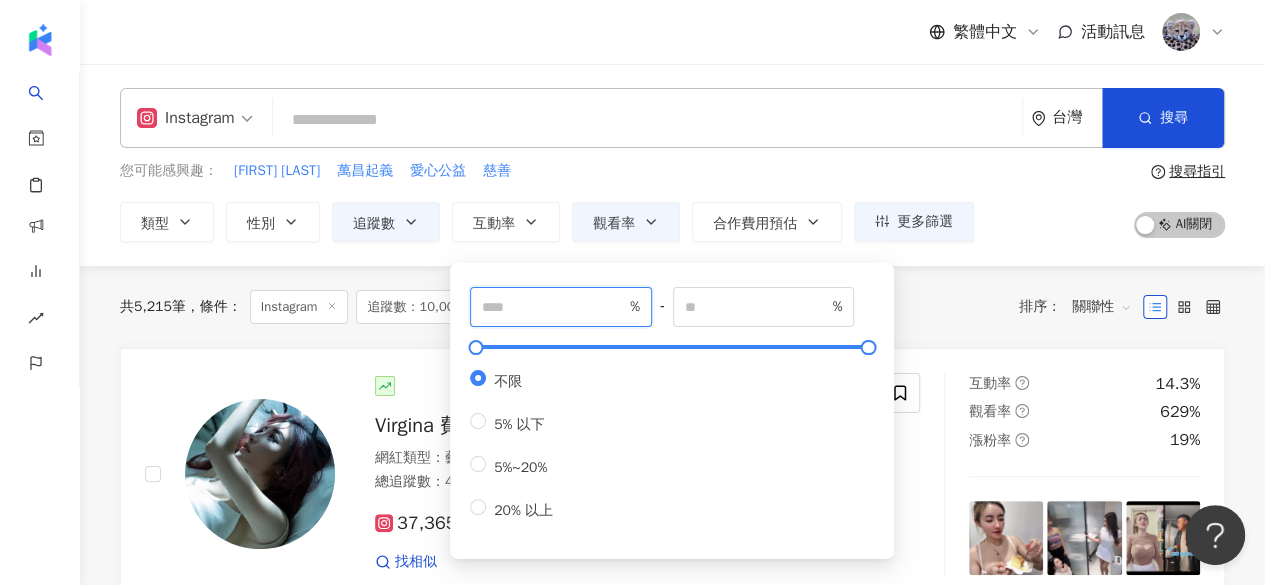 click at bounding box center [554, 307] 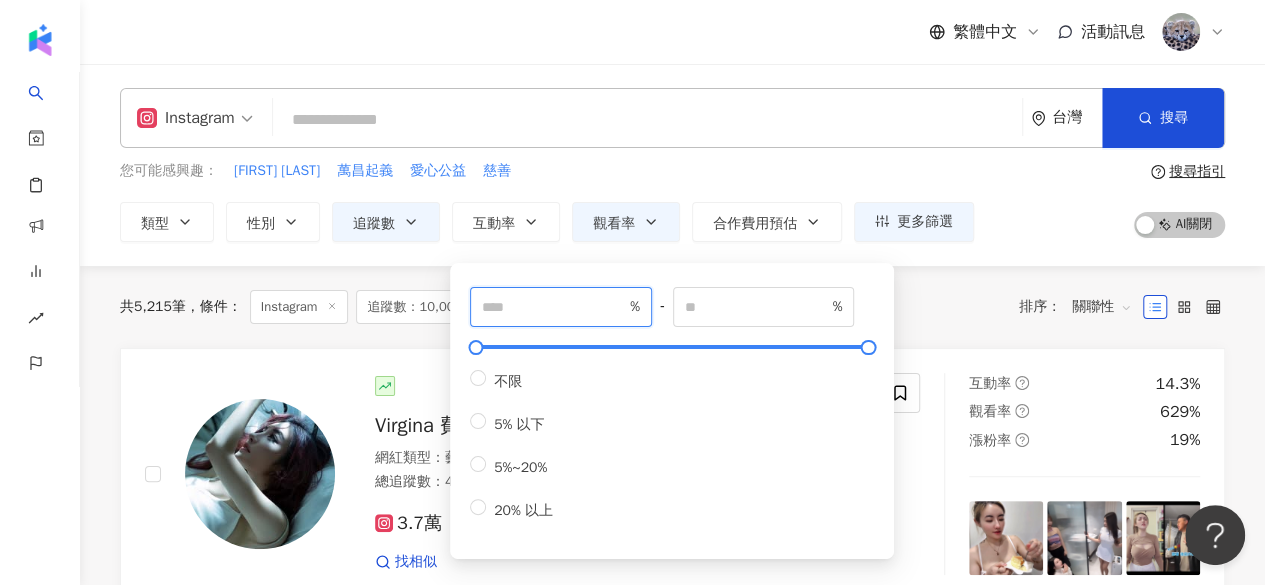 type on "*" 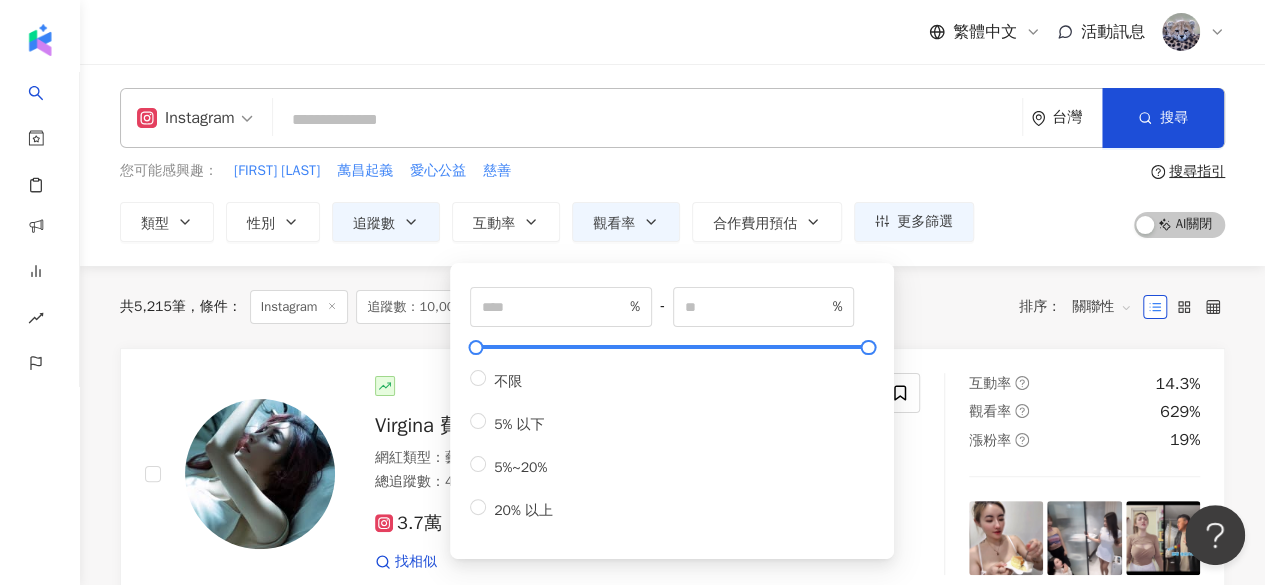 click on "共  5,215  筆 條件 ： Instagram 追蹤數：10,000-80,000 觀看率：130% 以上 重置 排序： 關聯性" at bounding box center (672, 307) 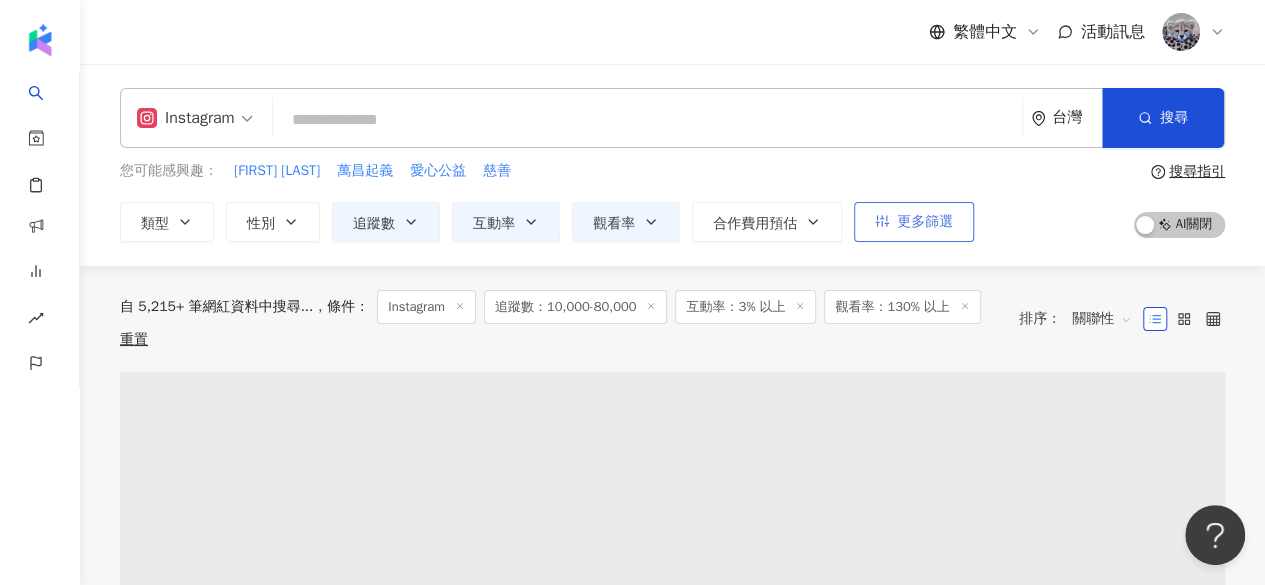 click on "更多篩選" at bounding box center [925, 222] 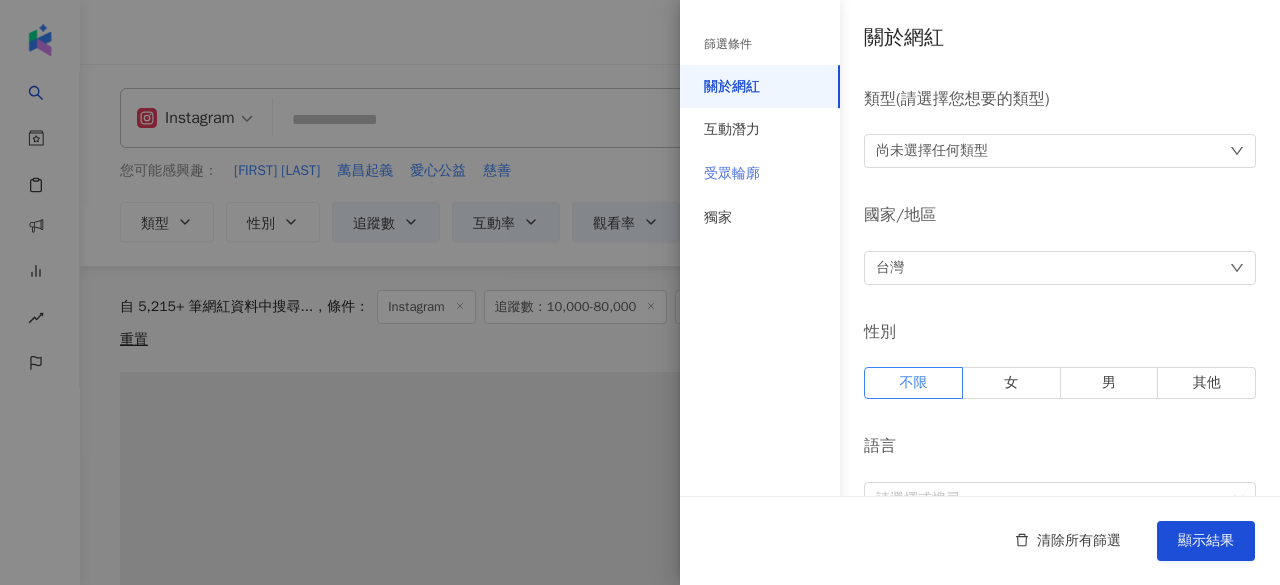 click on "受眾輪廓" at bounding box center [760, 174] 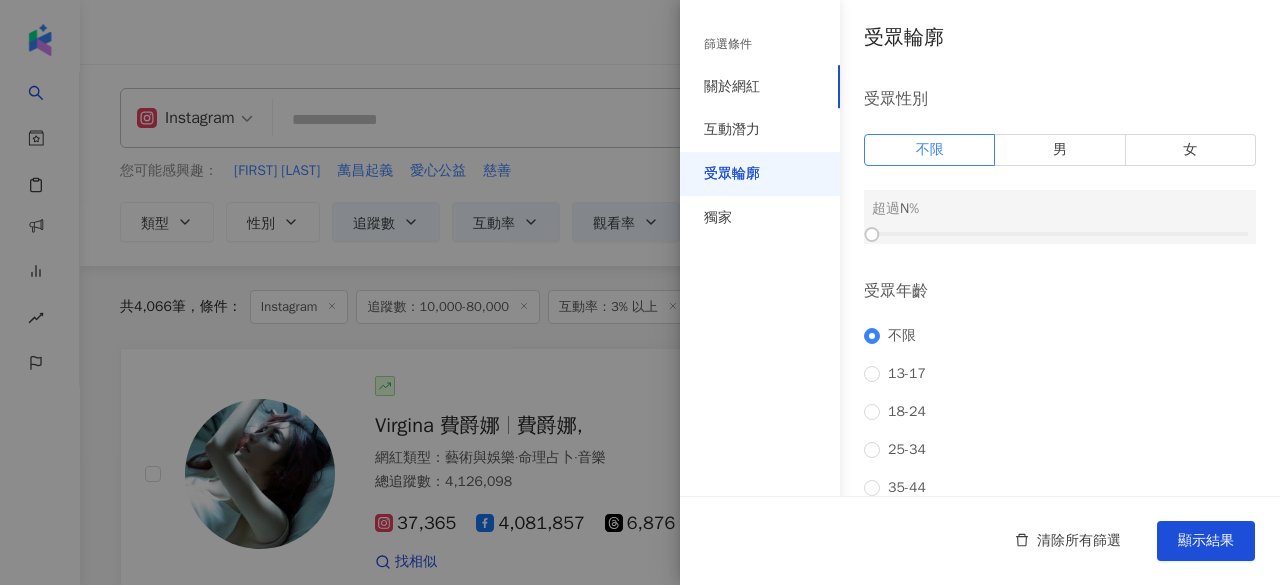 click on "受眾輪廓" at bounding box center [732, 174] 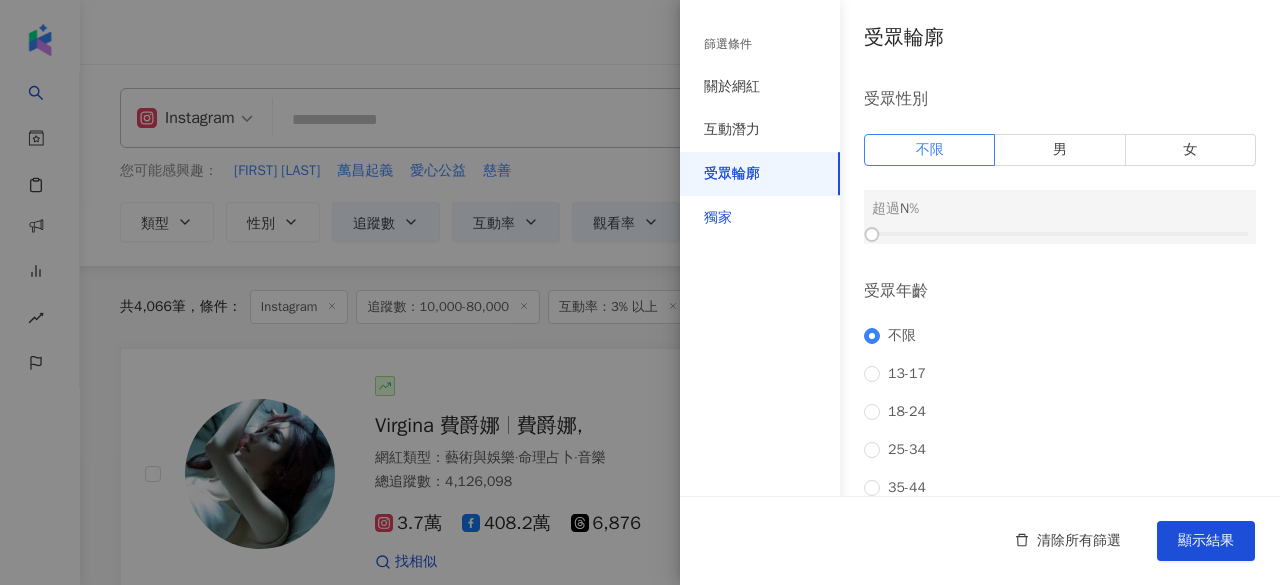 click on "獨家" at bounding box center (718, 218) 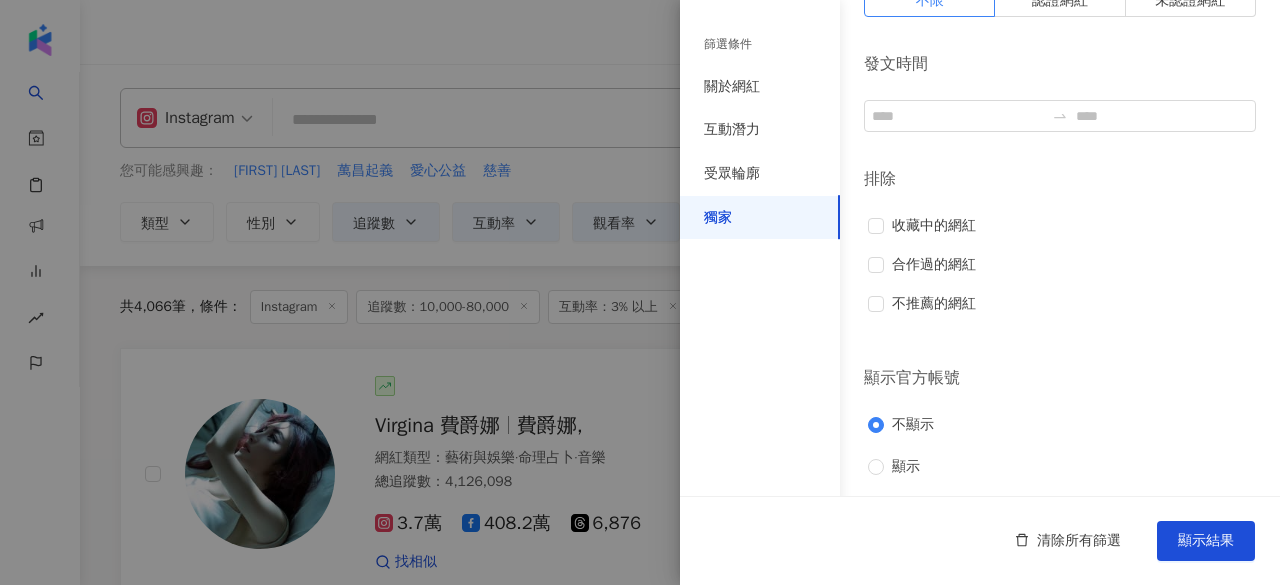 scroll, scrollTop: 0, scrollLeft: 0, axis: both 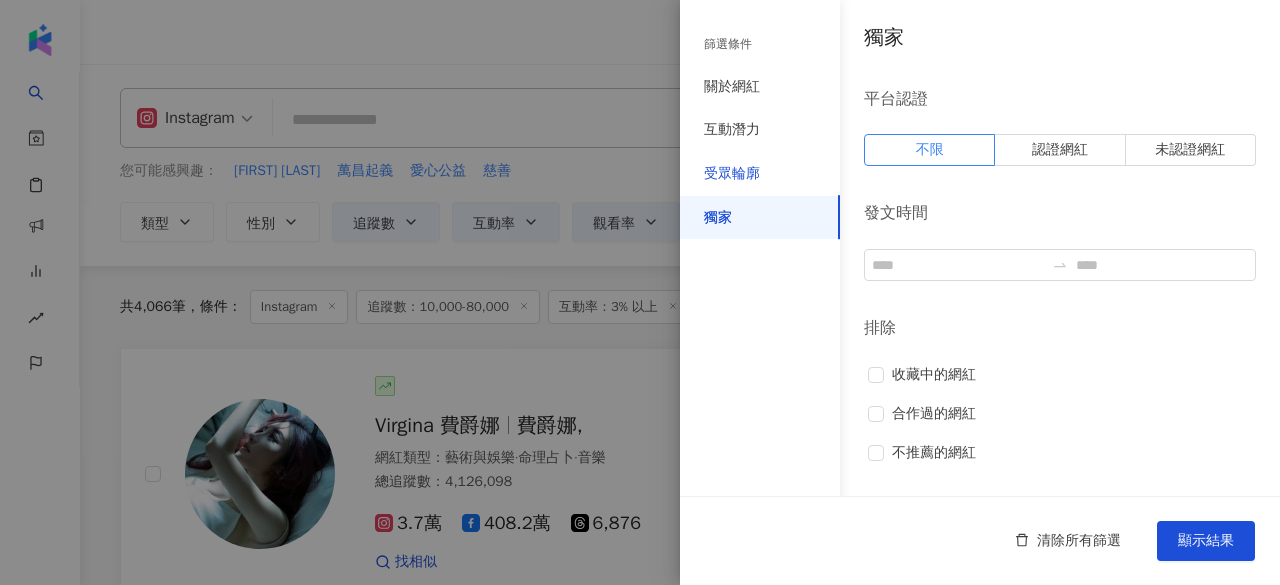 click on "受眾輪廓" at bounding box center [732, 174] 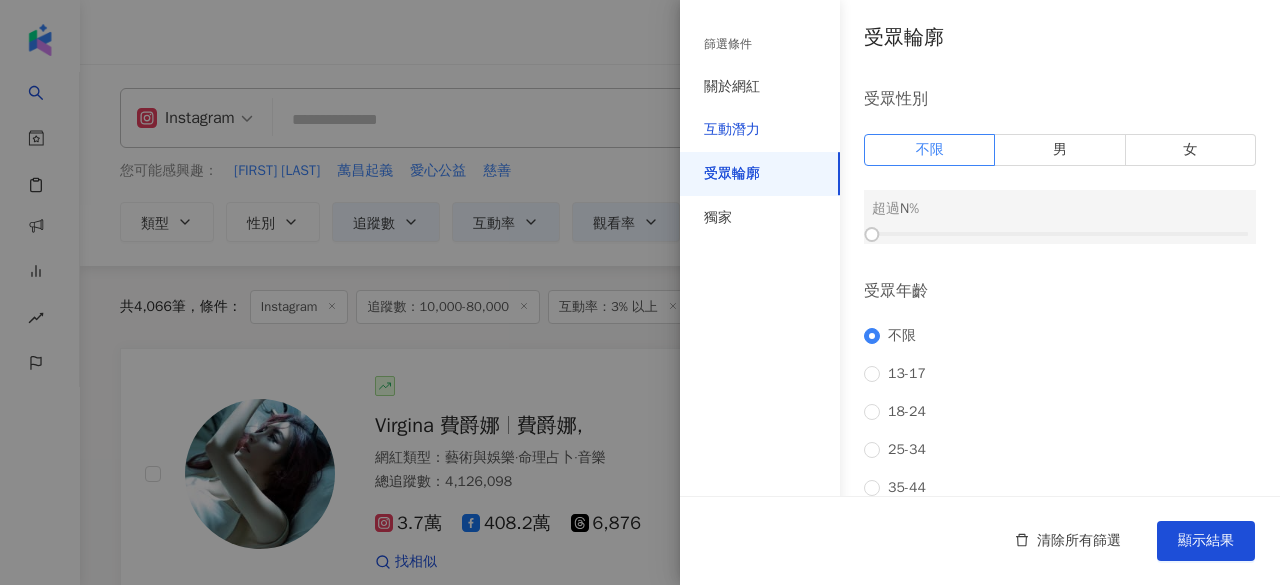 click on "互動潛力" at bounding box center (732, 130) 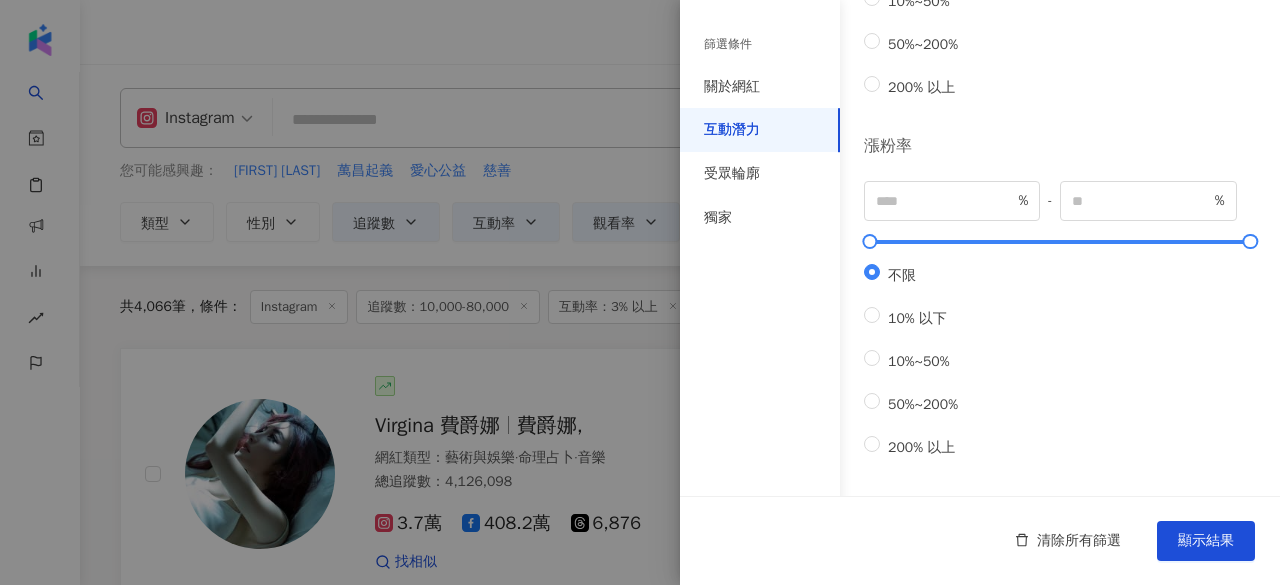 scroll, scrollTop: 610, scrollLeft: 0, axis: vertical 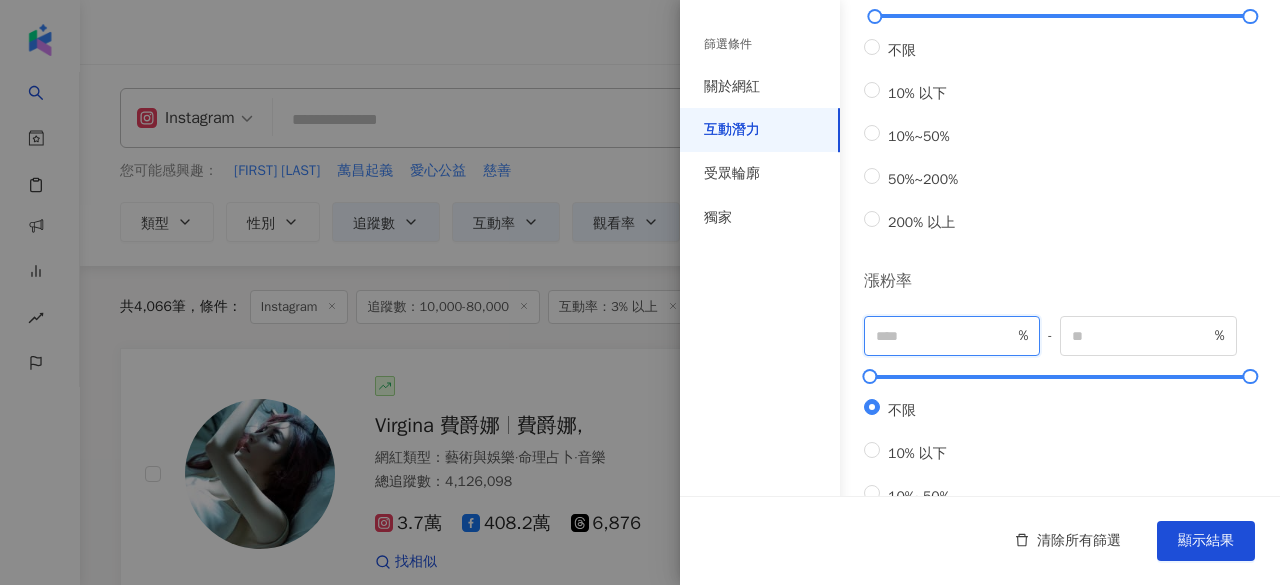 click at bounding box center (945, 336) 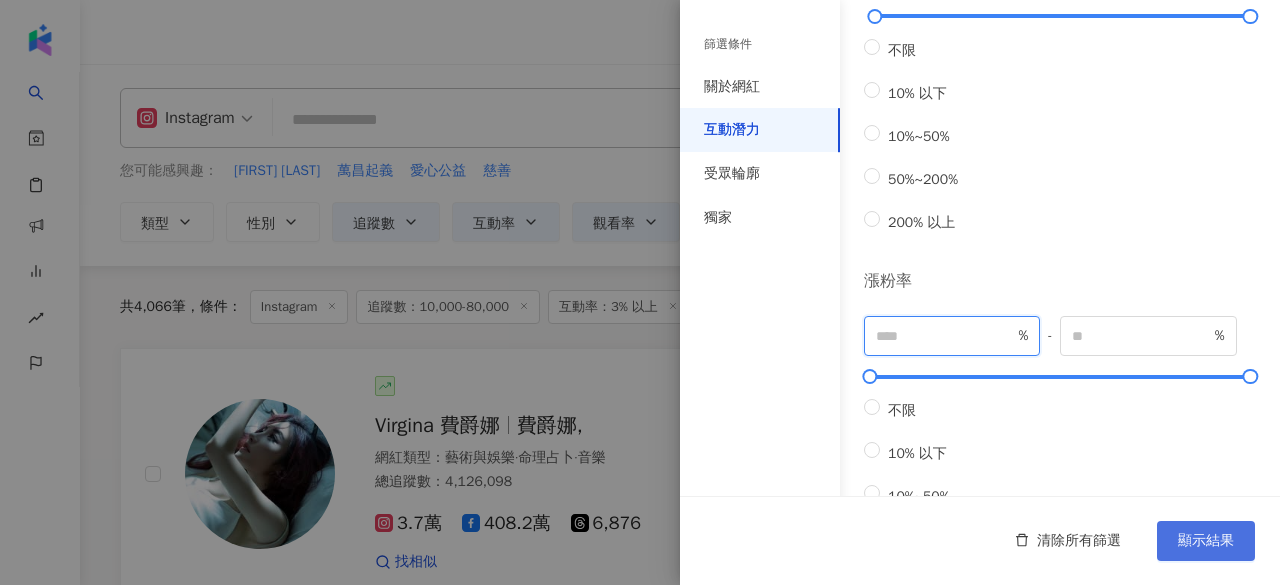 type on "*" 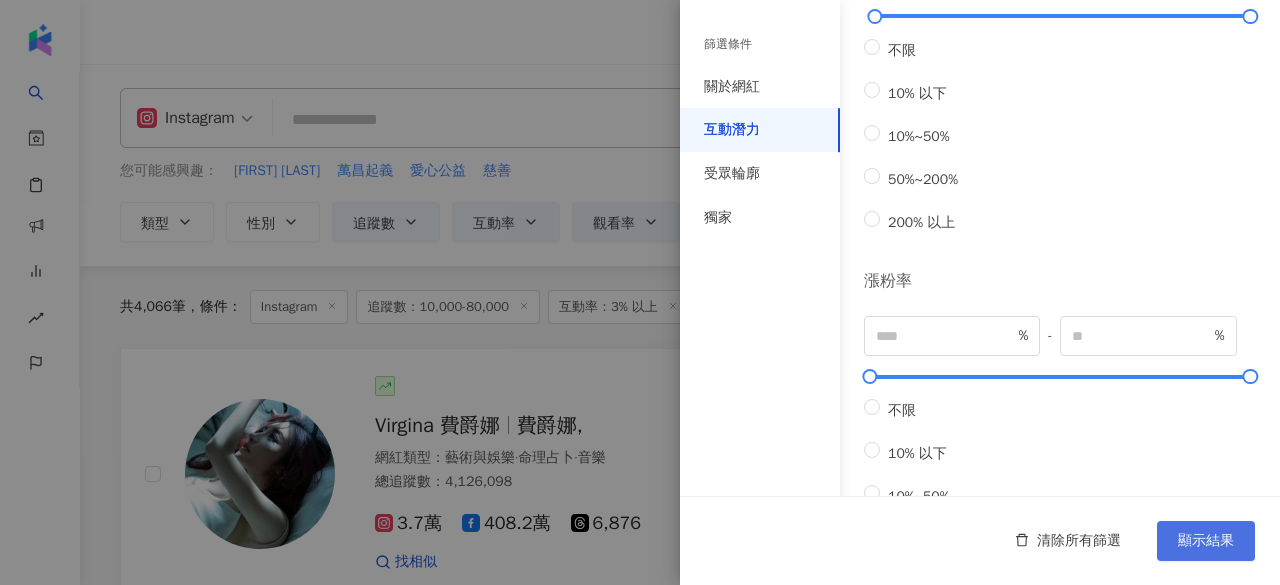 click on "顯示結果" at bounding box center (1206, 541) 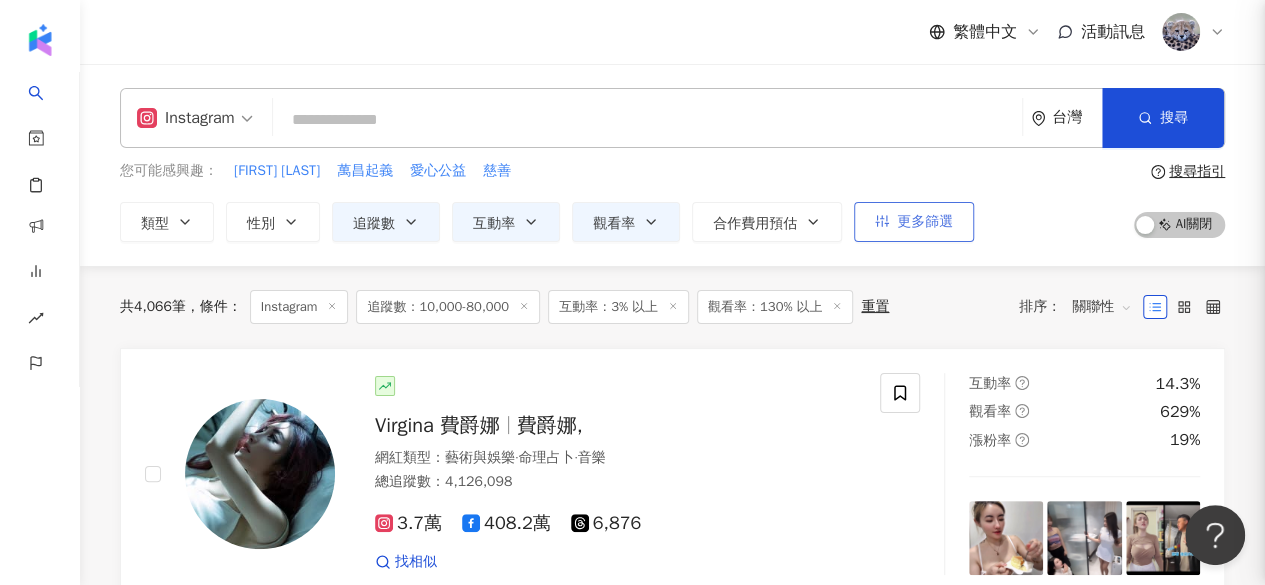 click on "更多篩選" at bounding box center [925, 222] 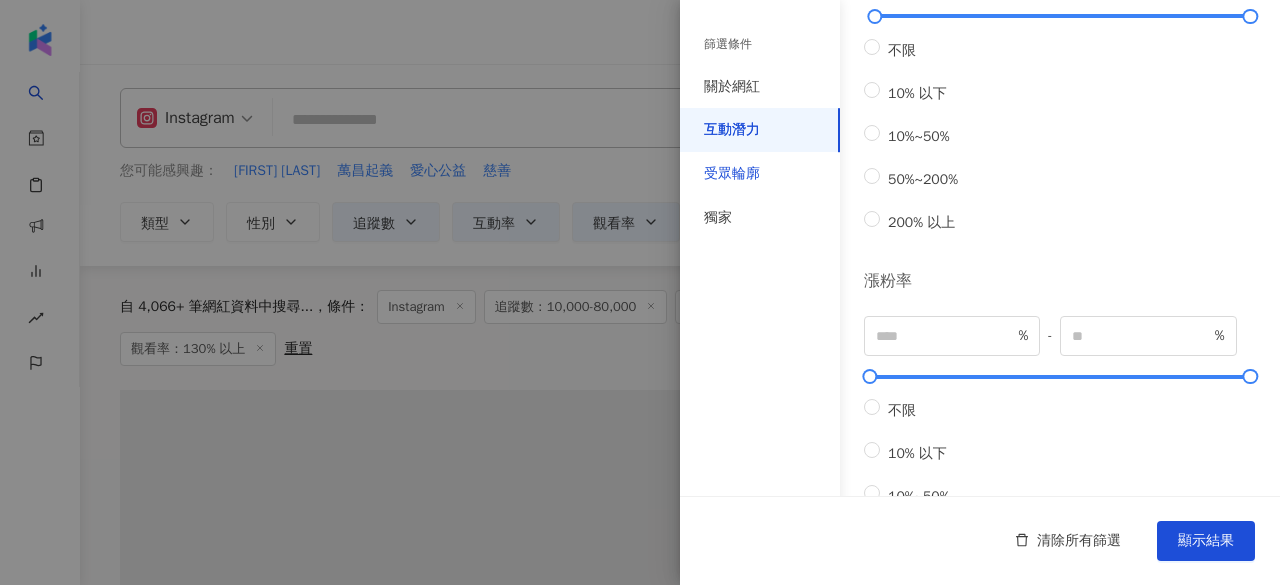 click on "受眾輪廓" at bounding box center (732, 174) 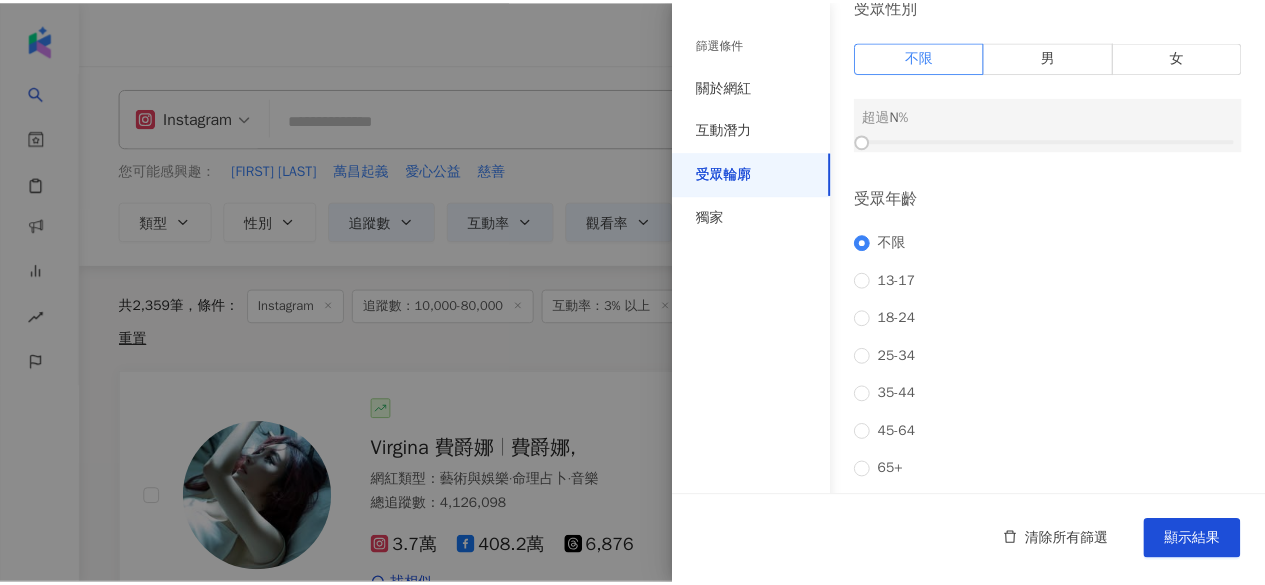 scroll, scrollTop: 0, scrollLeft: 0, axis: both 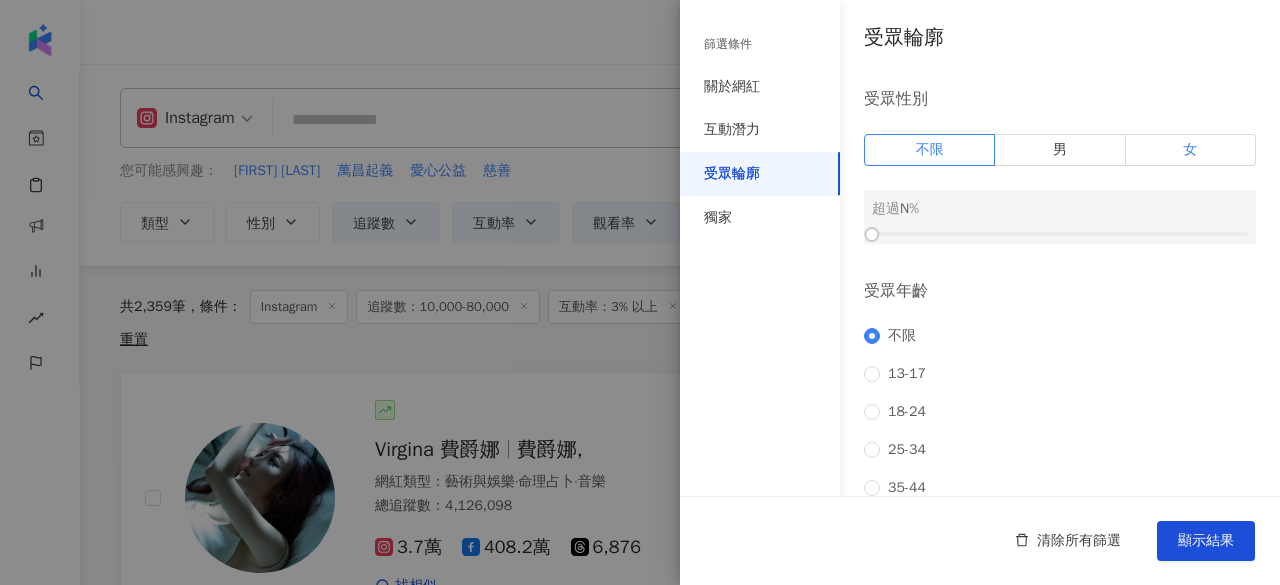 click on "女" at bounding box center (1190, 149) 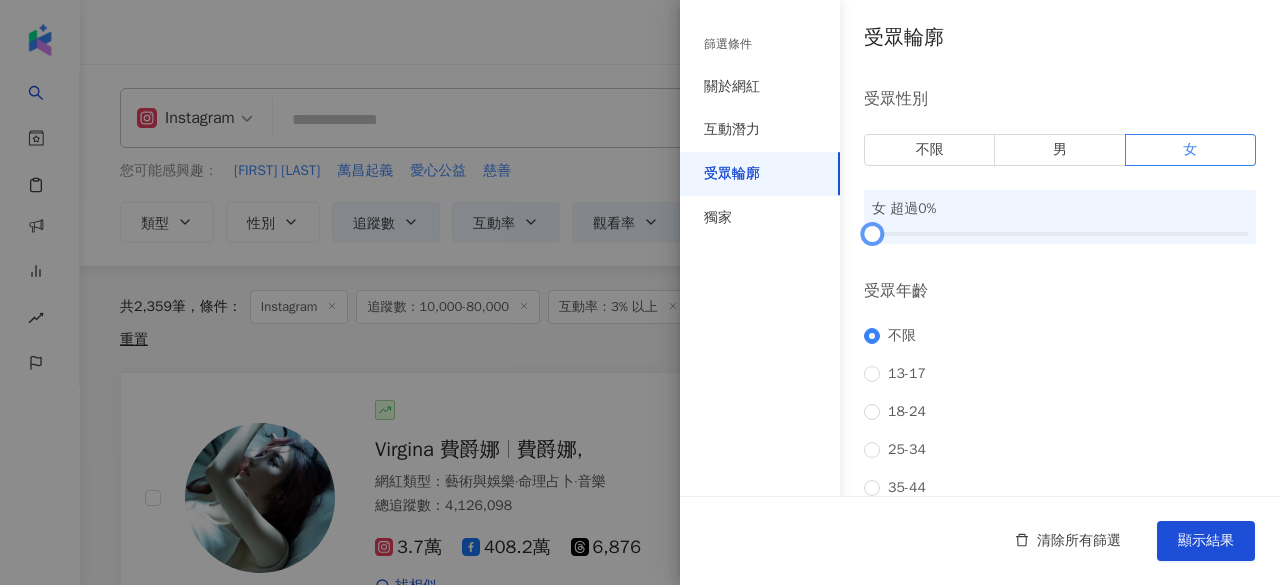click at bounding box center (1060, 234) 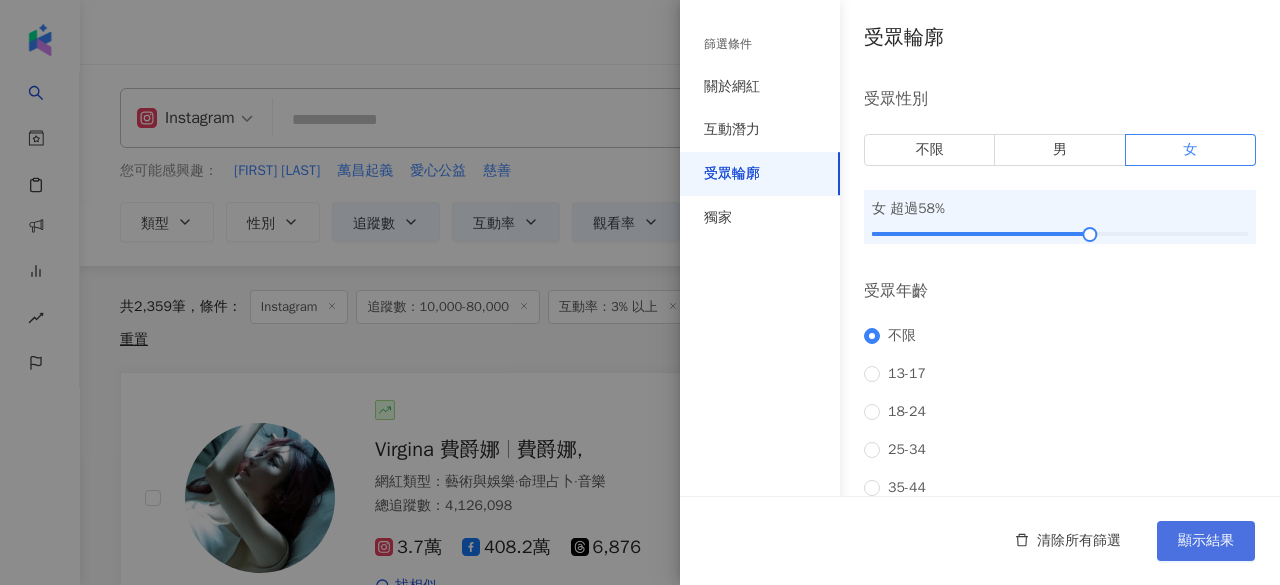 click on "顯示結果" at bounding box center [1206, 541] 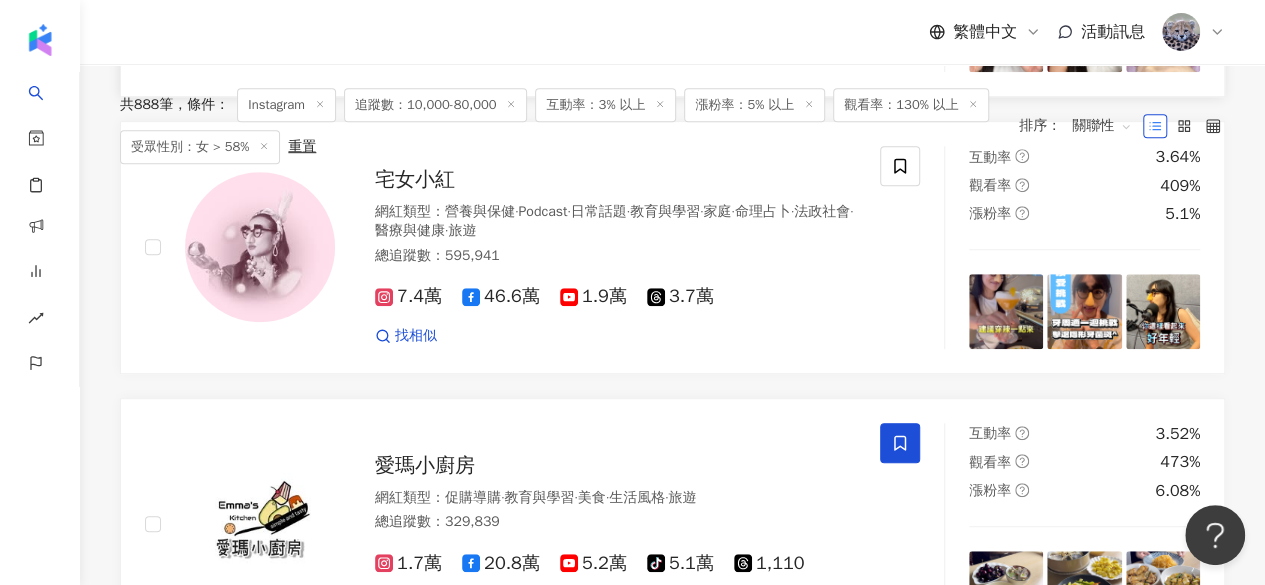 scroll, scrollTop: 0, scrollLeft: 0, axis: both 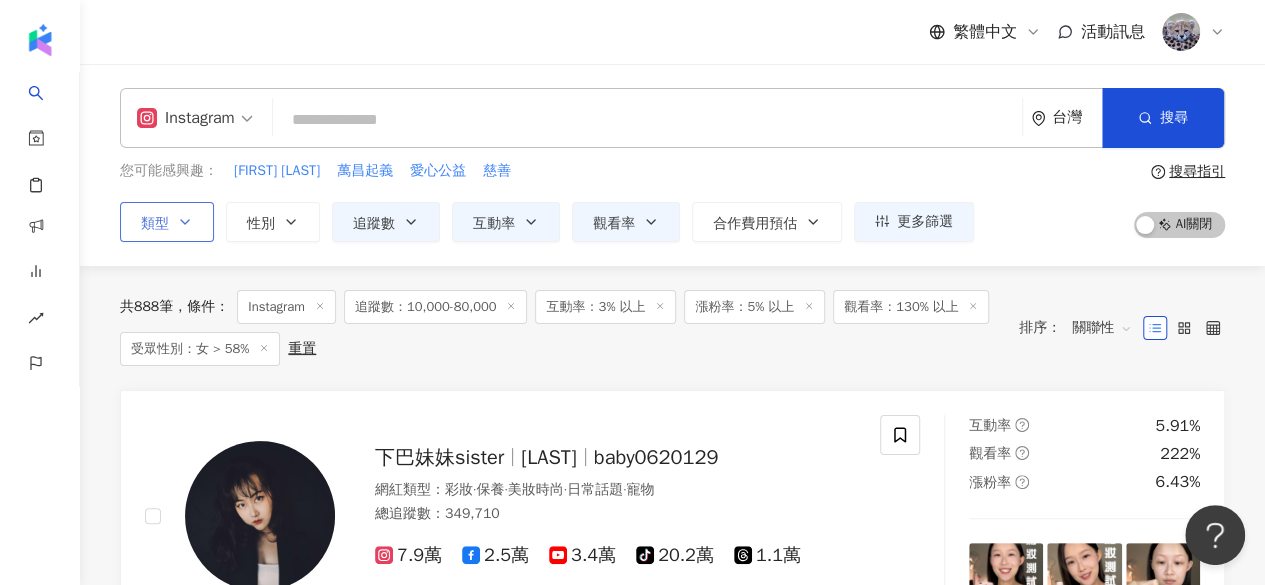 click on "類型" at bounding box center [155, 224] 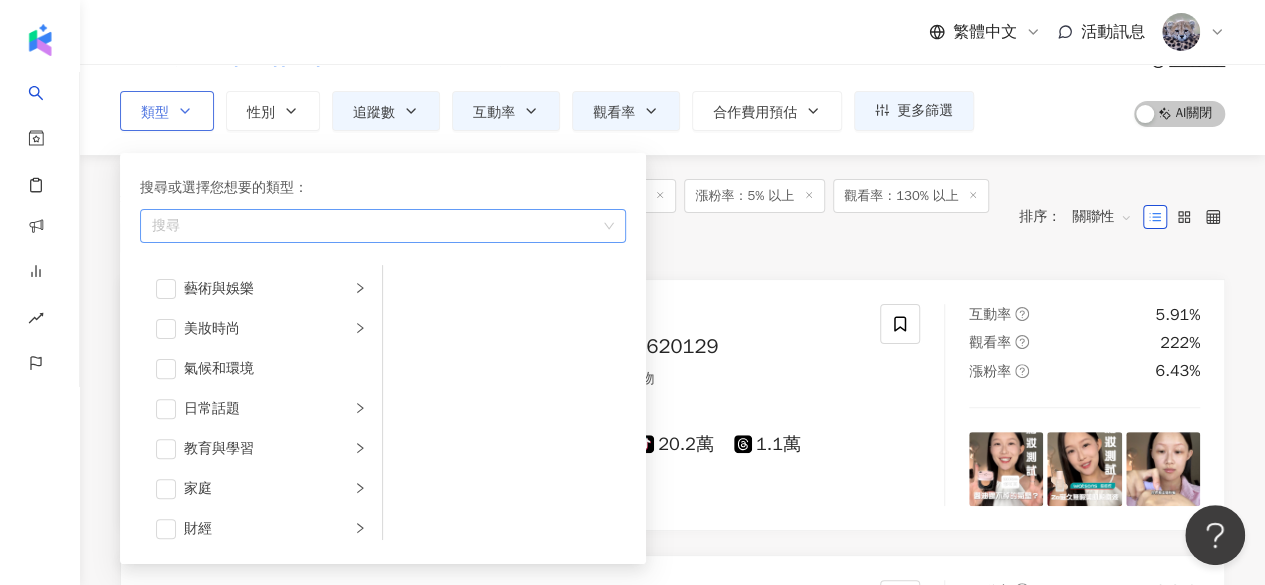 scroll, scrollTop: 112, scrollLeft: 0, axis: vertical 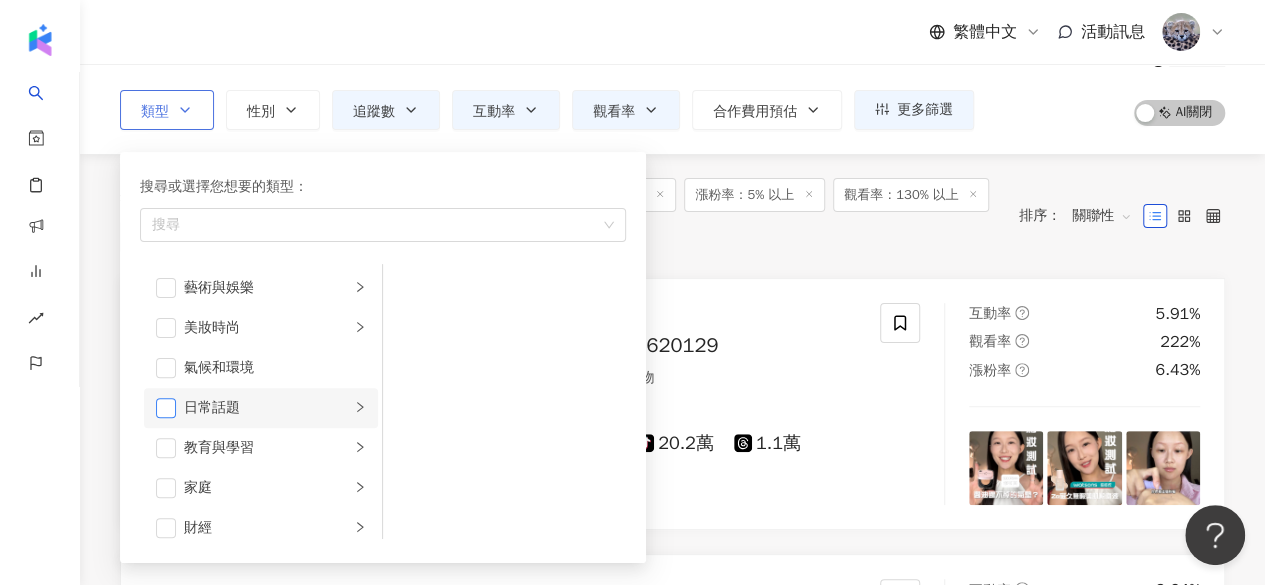 click at bounding box center (166, 408) 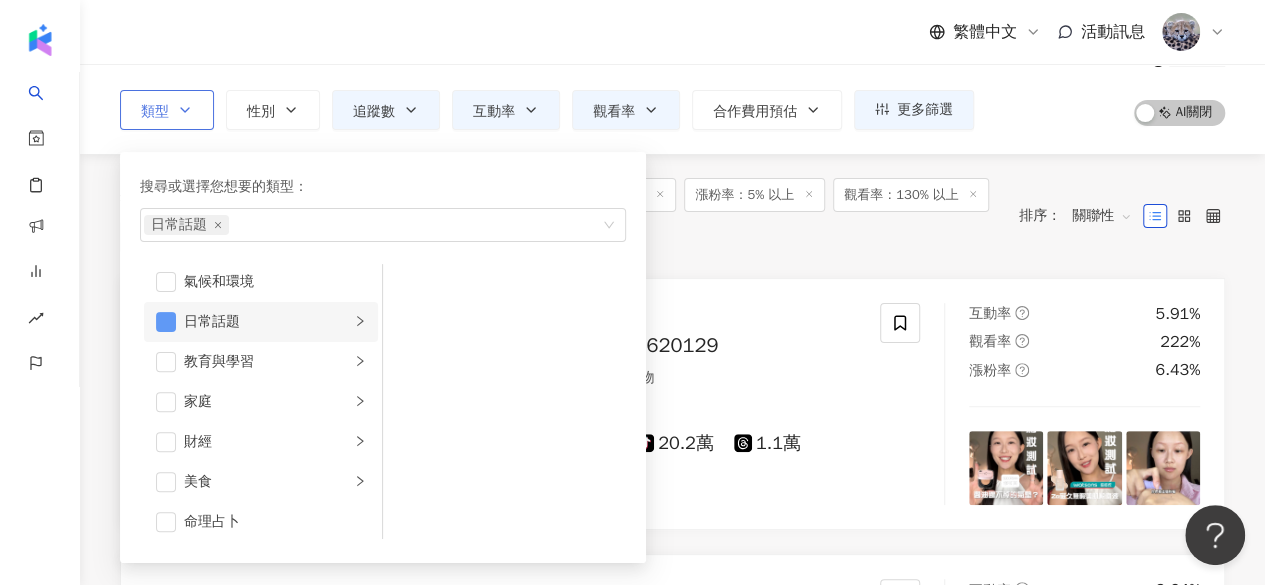 scroll, scrollTop: 90, scrollLeft: 0, axis: vertical 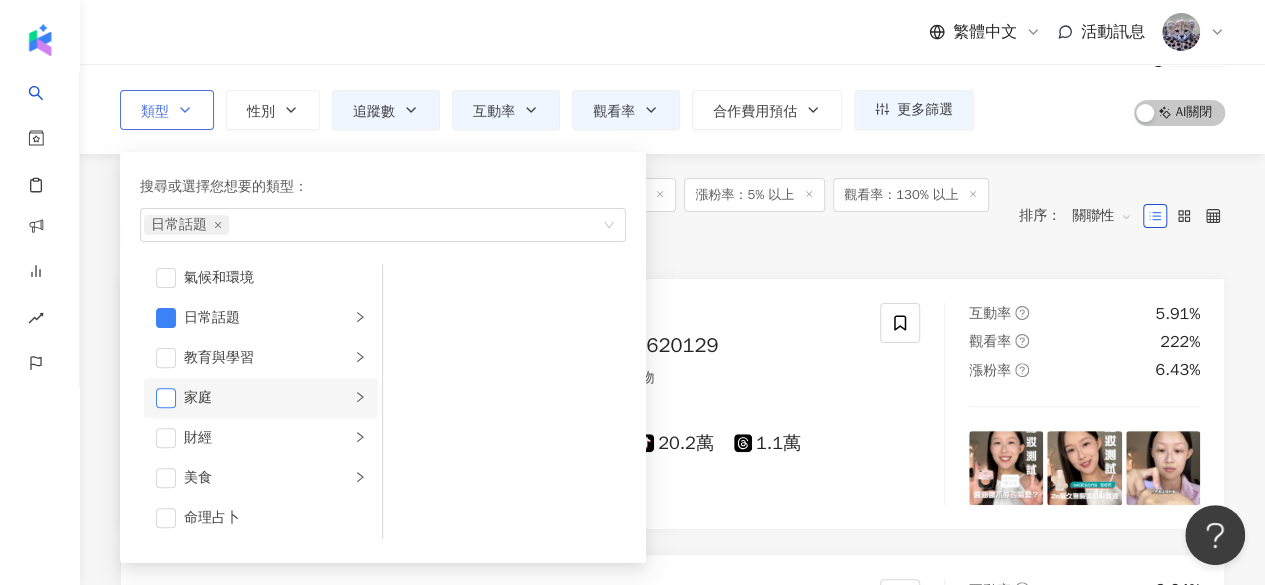 click at bounding box center (166, 398) 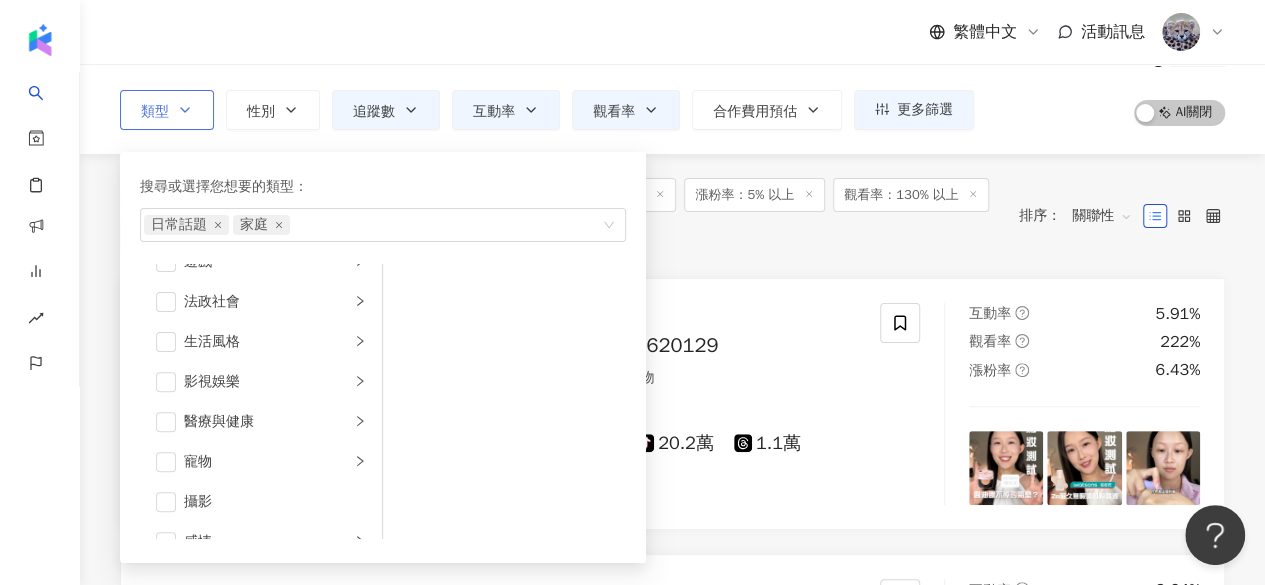 scroll, scrollTop: 387, scrollLeft: 0, axis: vertical 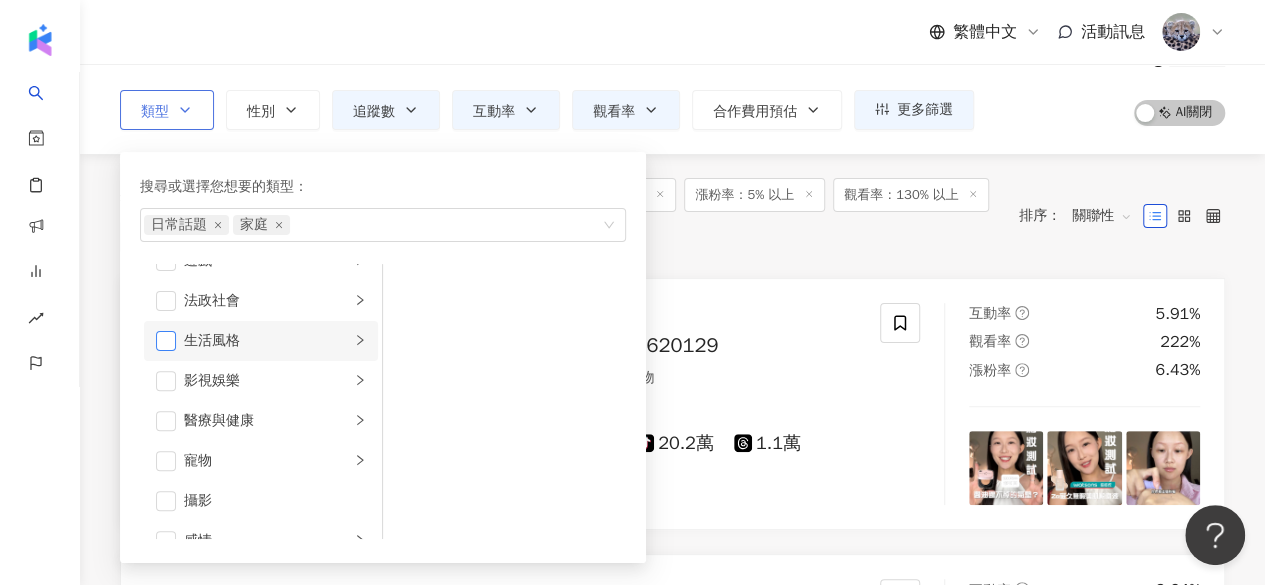 click at bounding box center [166, 341] 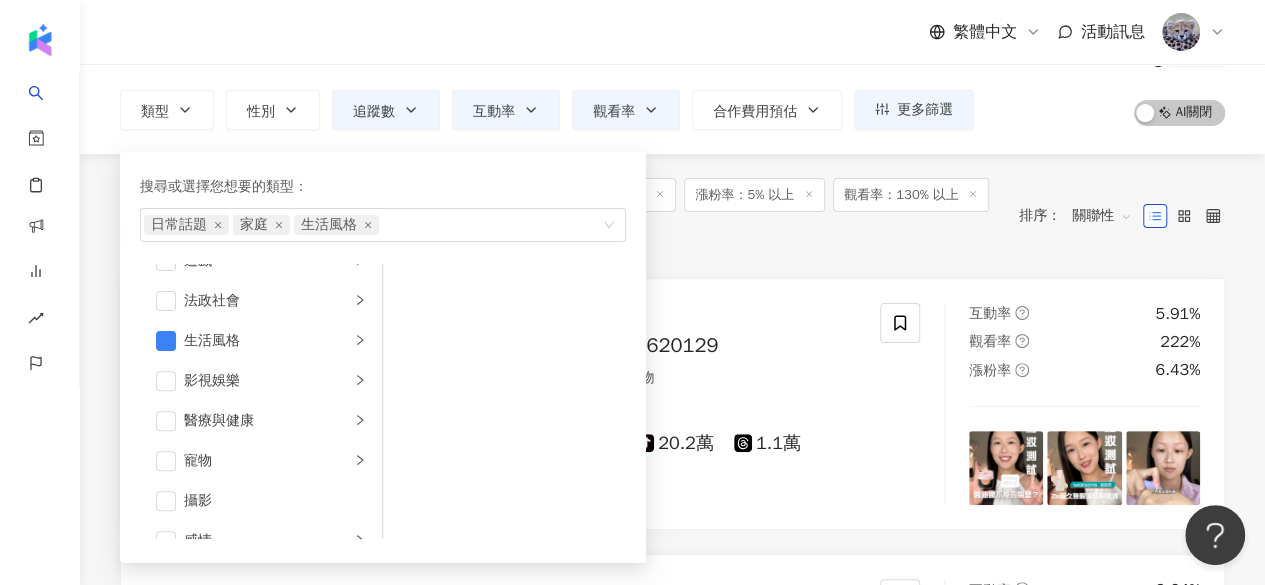 click on "共  888  筆 條件 ： Instagram 追蹤數：10,000-80,000 互動率：3% 以上 漲粉率：5% 以上 觀看率：130% 以上 受眾性別：女 > 58% 重置" at bounding box center [559, 216] 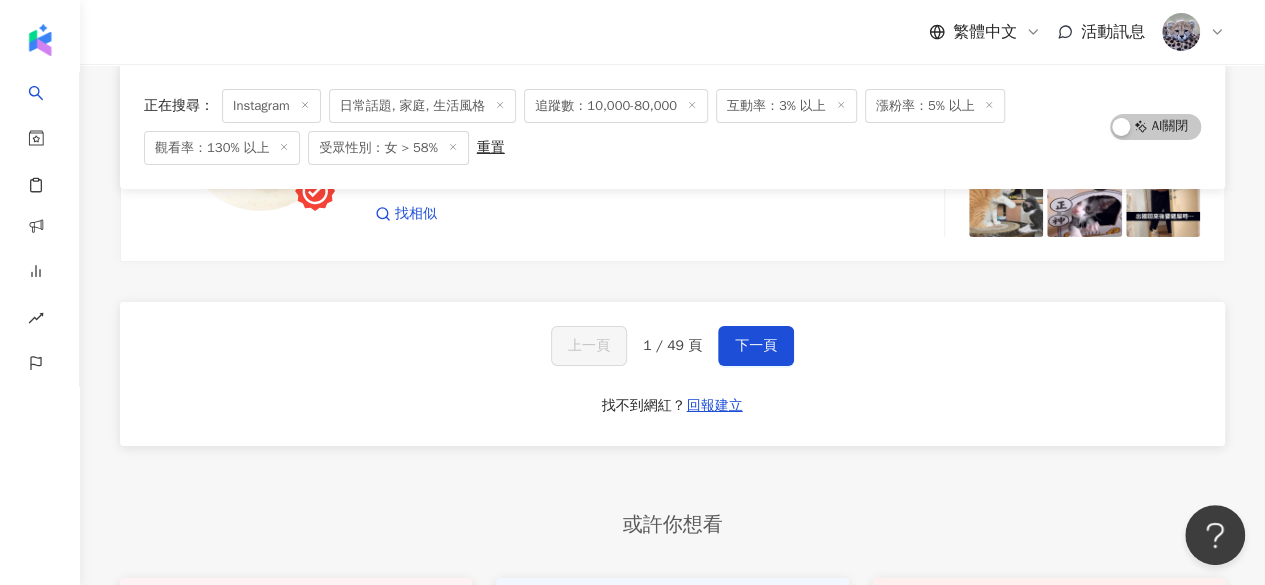 scroll, scrollTop: 3294, scrollLeft: 0, axis: vertical 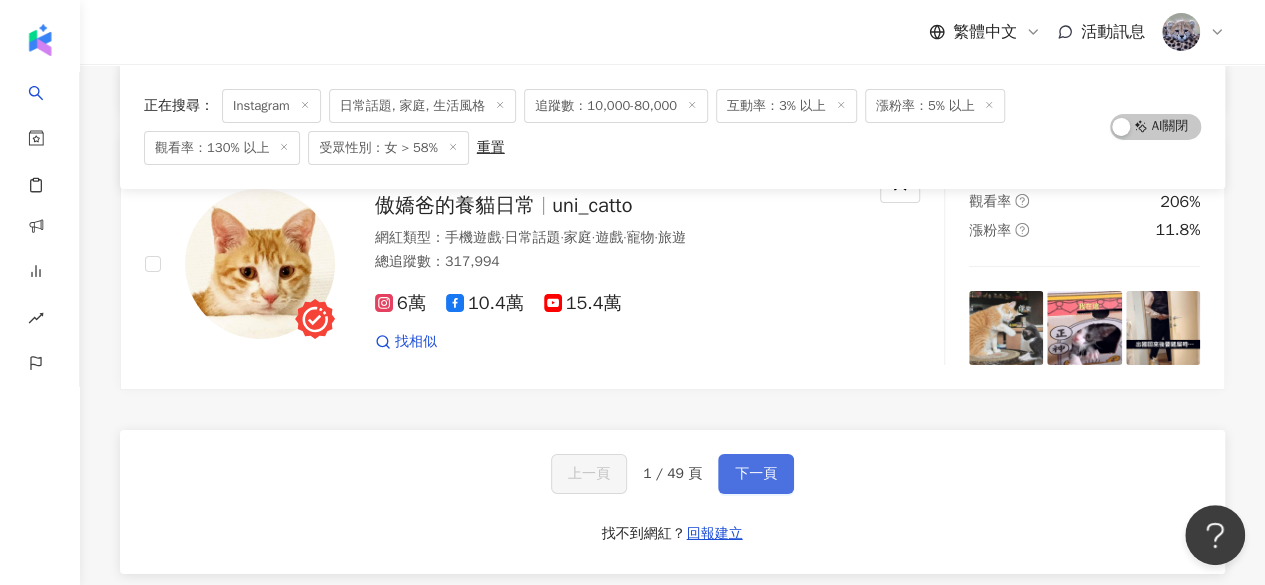 click on "下一頁" at bounding box center (756, 474) 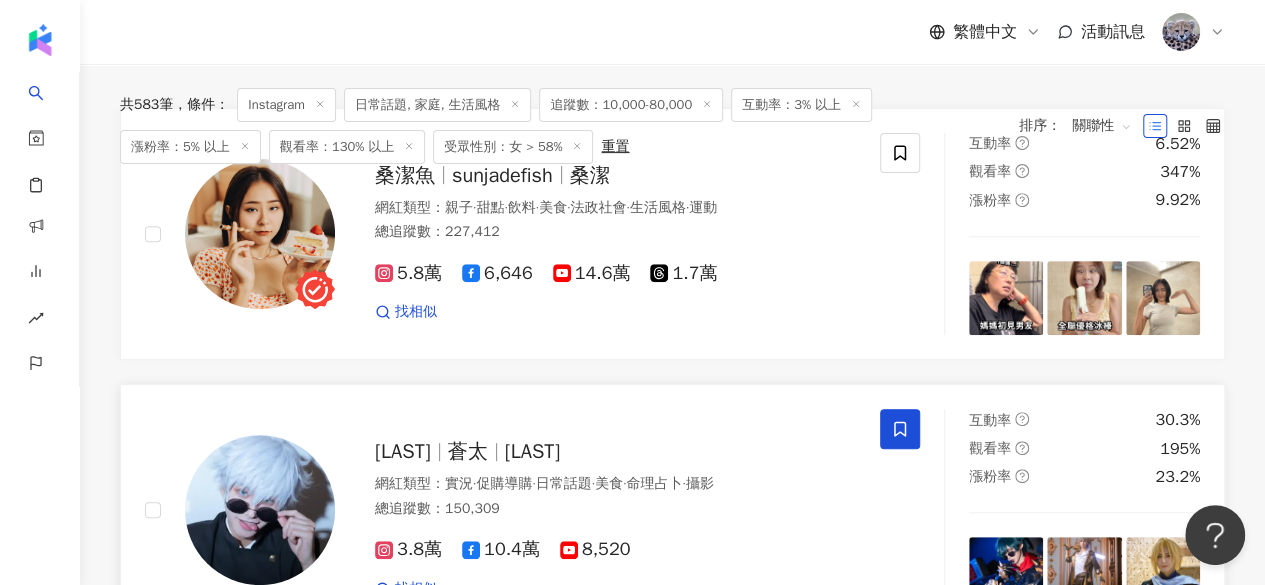 scroll, scrollTop: 0, scrollLeft: 0, axis: both 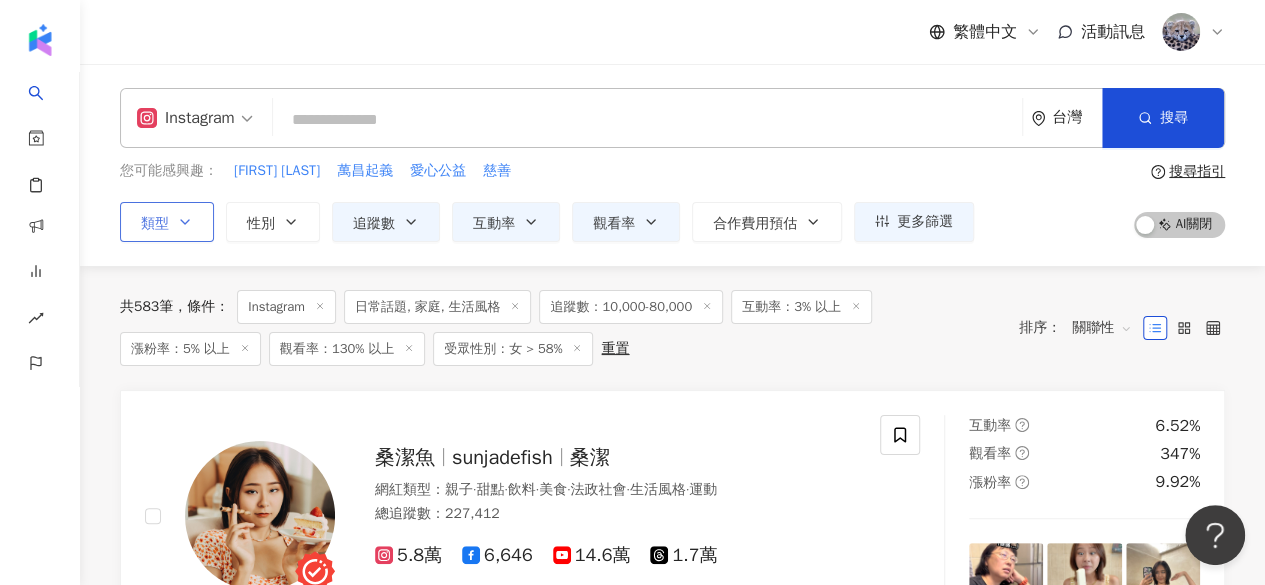 click on "類型" at bounding box center [167, 222] 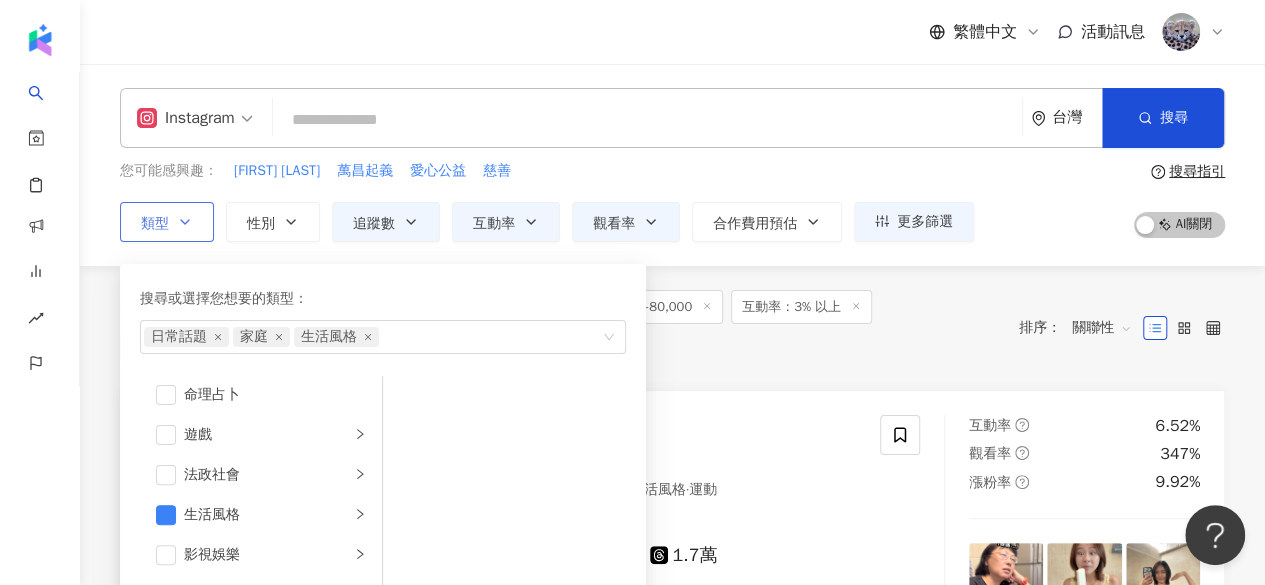 scroll, scrollTop: 339, scrollLeft: 0, axis: vertical 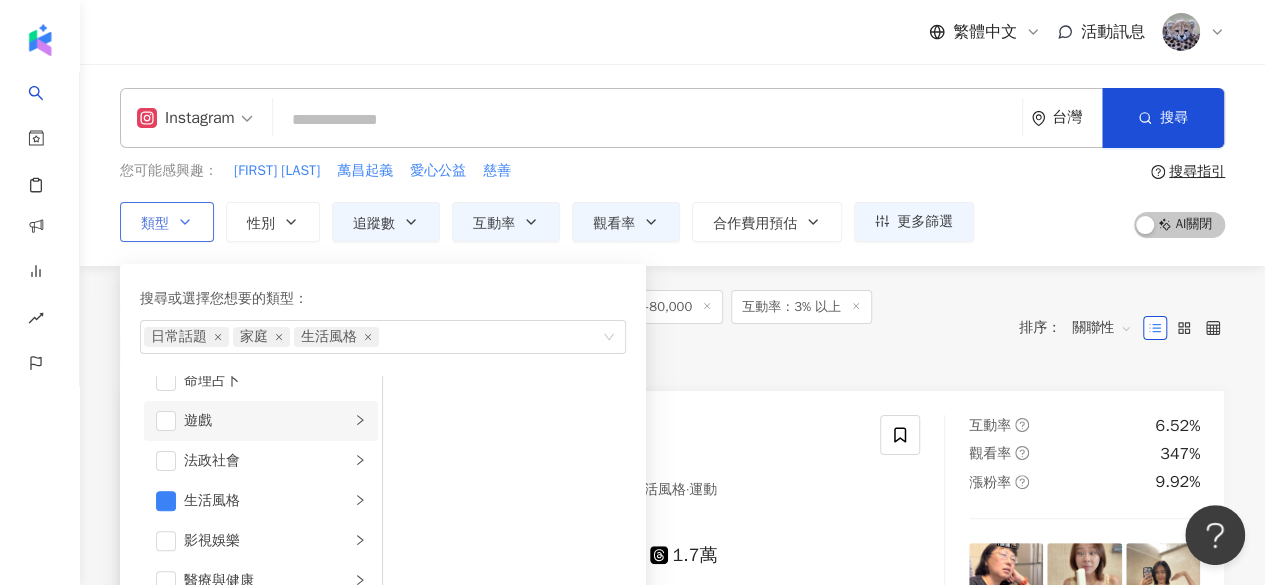 click 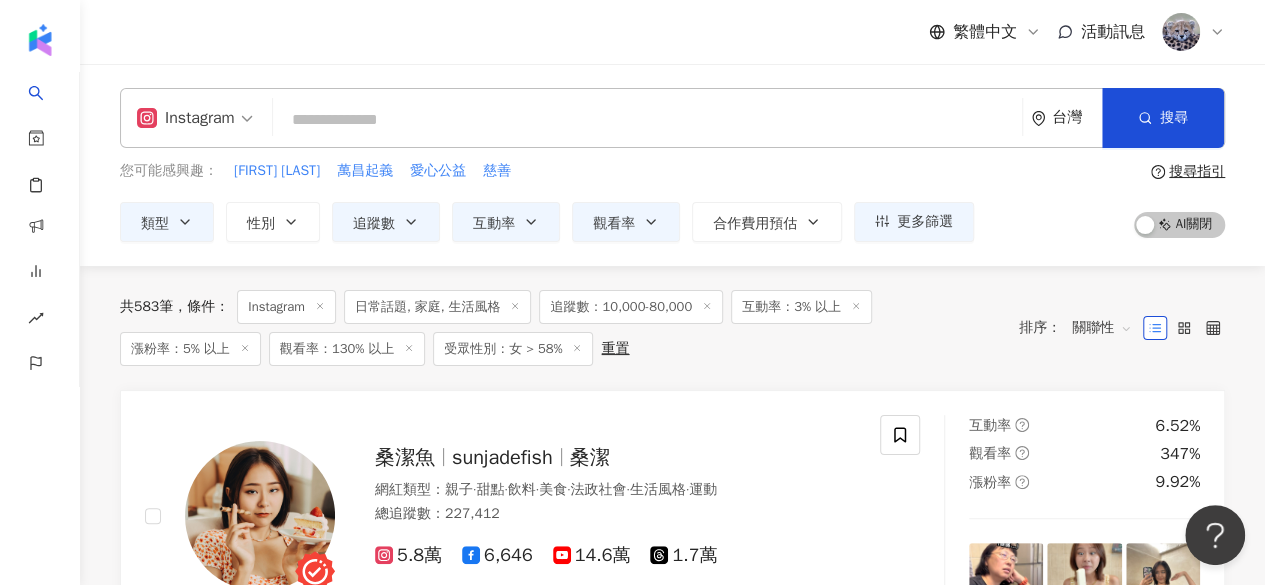 click on "共  583  筆 條件 ： Instagram 日常話題, 家庭, 生活風格 追蹤數：10,000-80,000 互動率：3% 以上 漲粉率：5% 以上 觀看率：130% 以上 受眾性別：女 > 58% 重置" at bounding box center (559, 328) 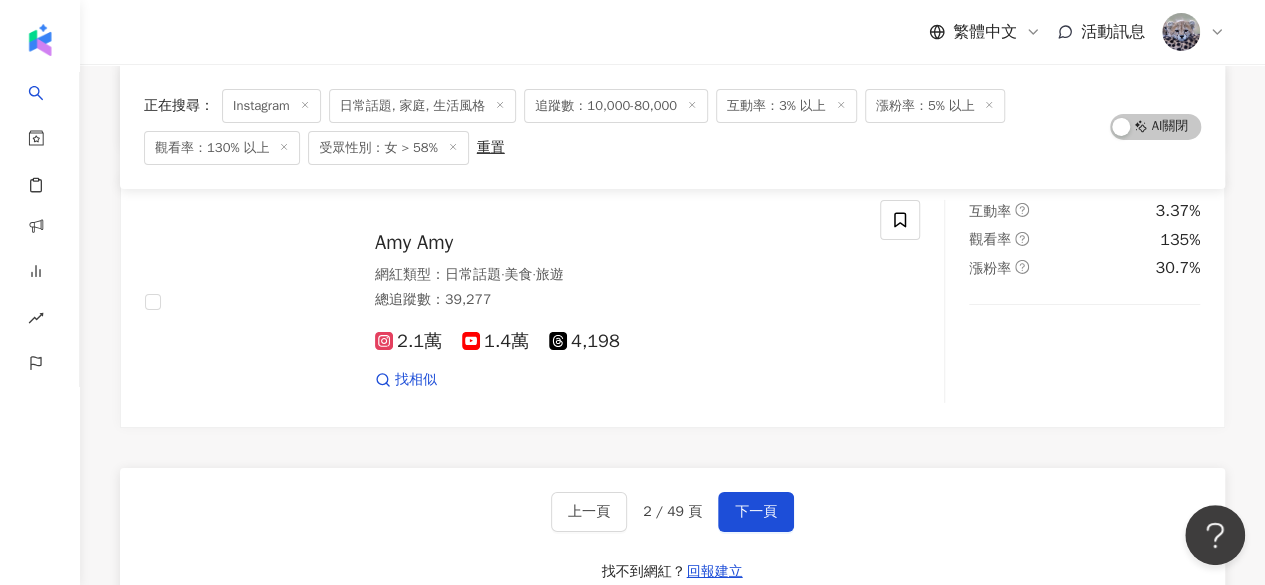 scroll, scrollTop: 3252, scrollLeft: 0, axis: vertical 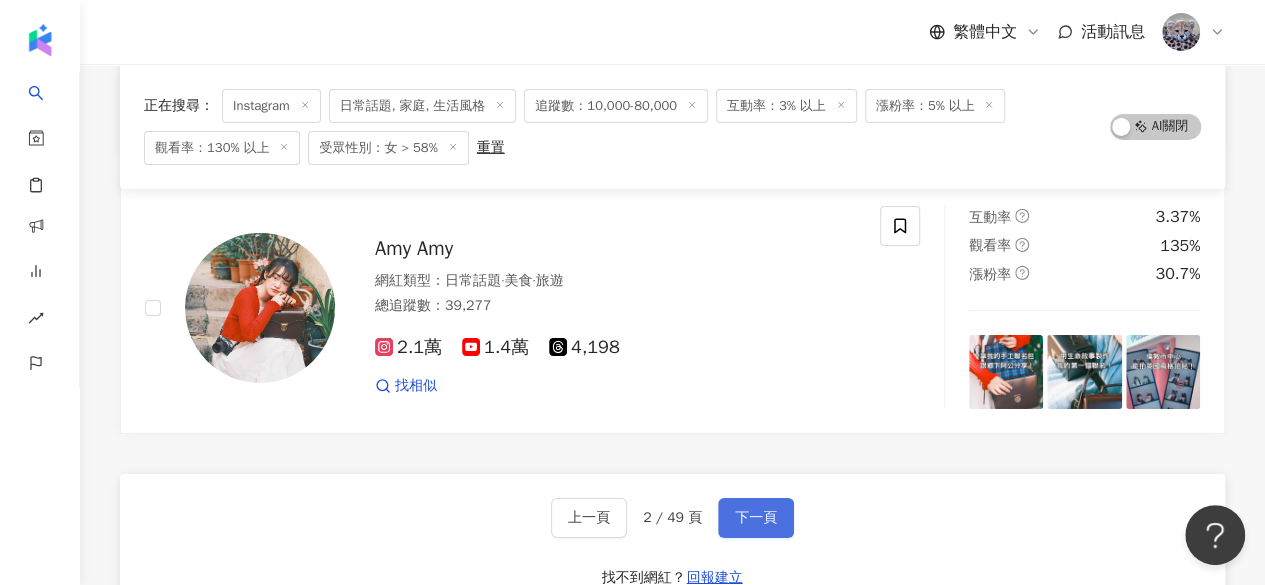 click on "下一頁" at bounding box center [756, 518] 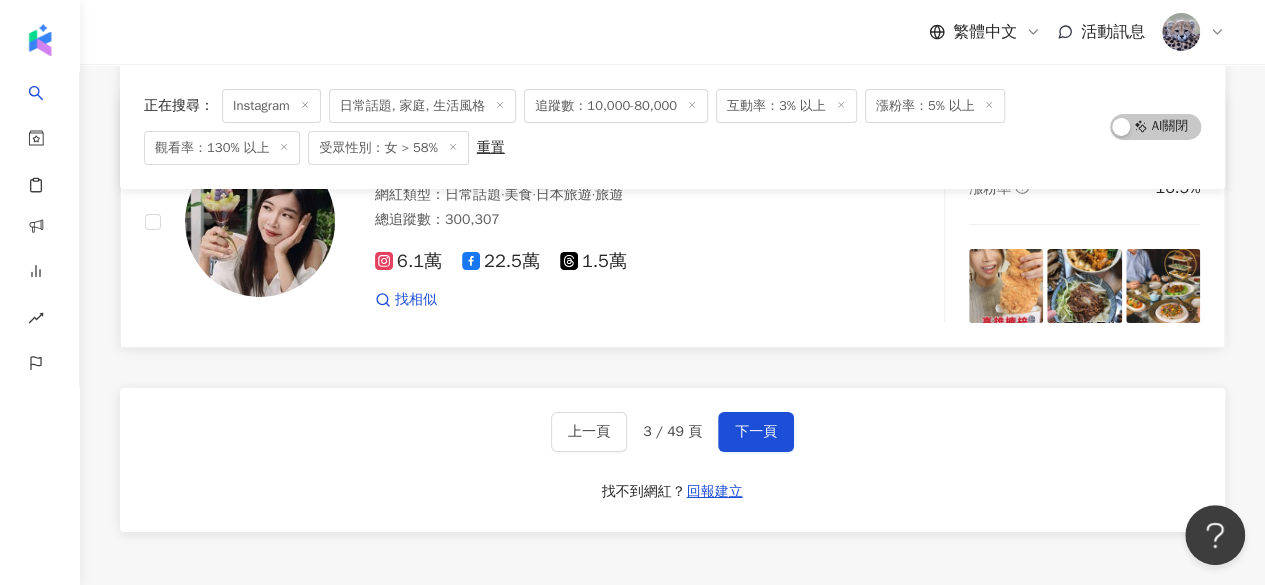 scroll, scrollTop: 3337, scrollLeft: 0, axis: vertical 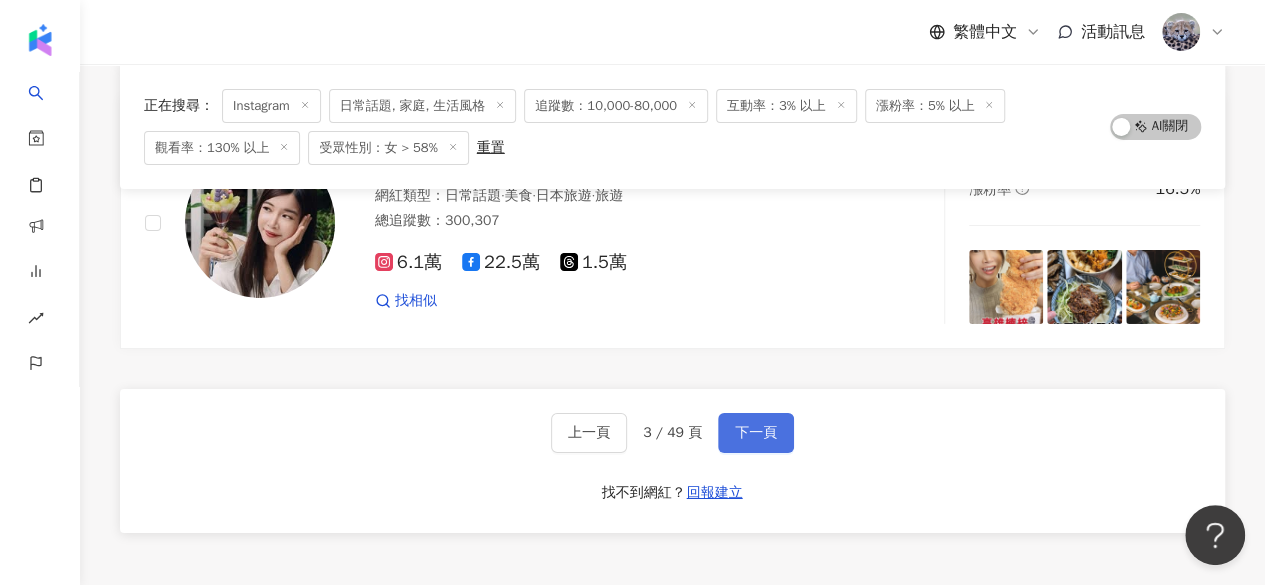 click on "下一頁" at bounding box center [756, 433] 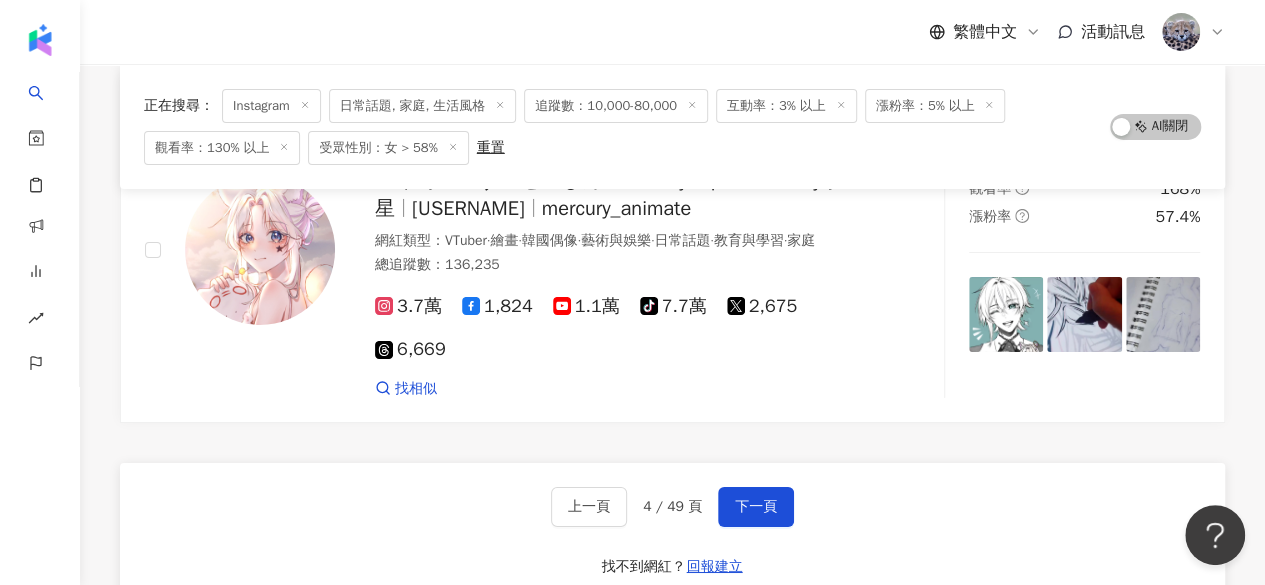 scroll, scrollTop: 3355, scrollLeft: 0, axis: vertical 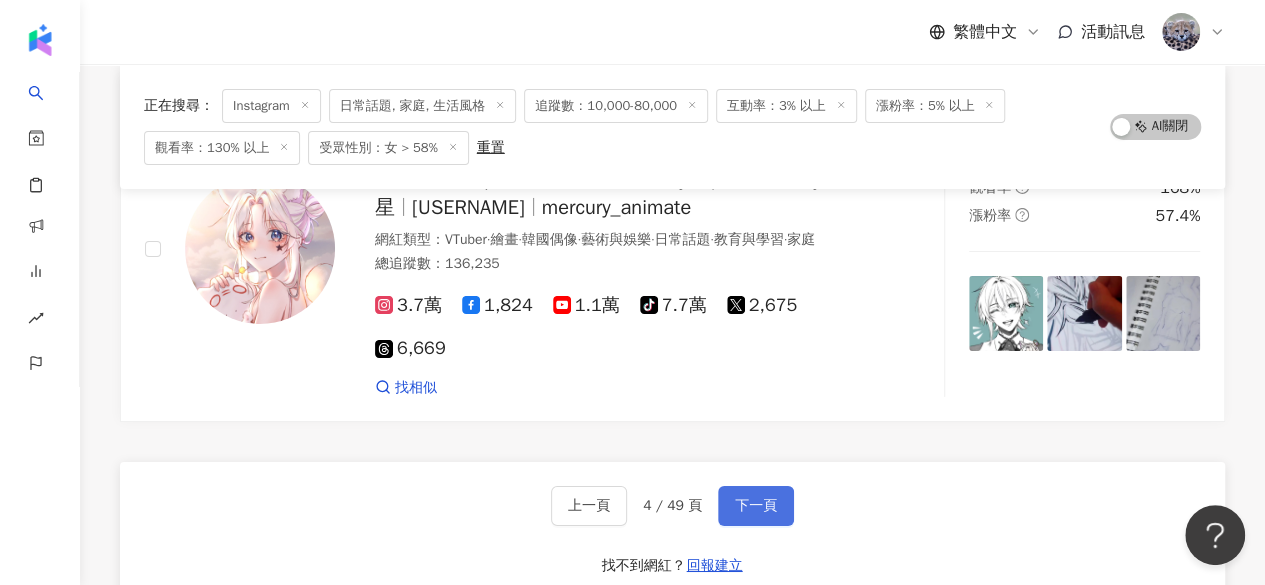 click on "下一頁" at bounding box center [756, 506] 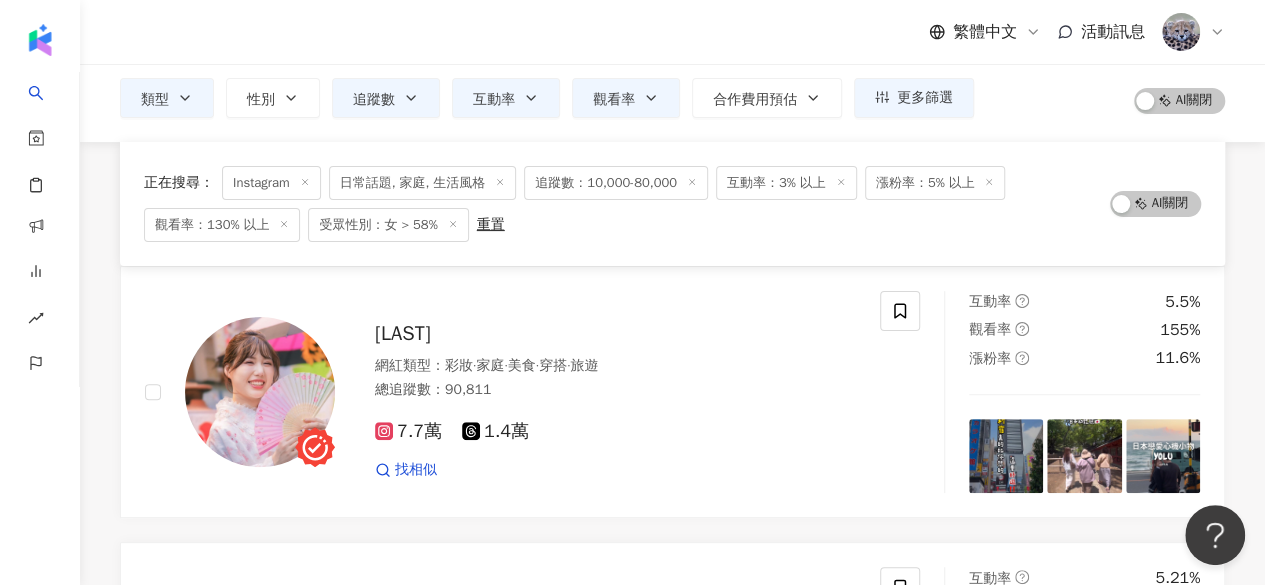 scroll, scrollTop: 0, scrollLeft: 0, axis: both 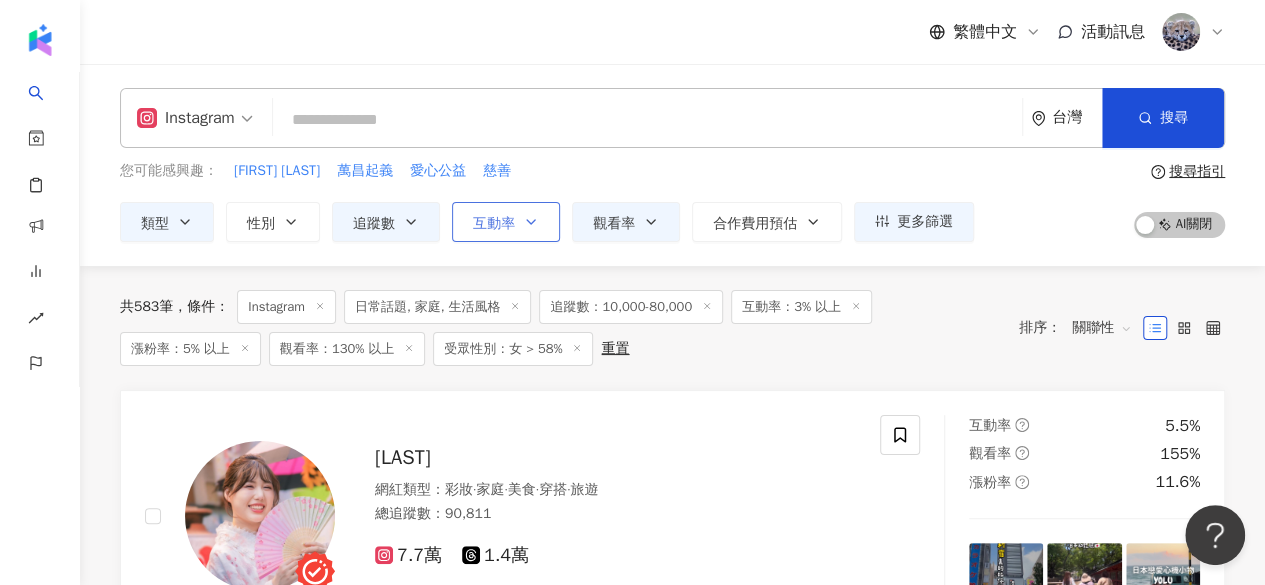 click on "互動率" at bounding box center [494, 224] 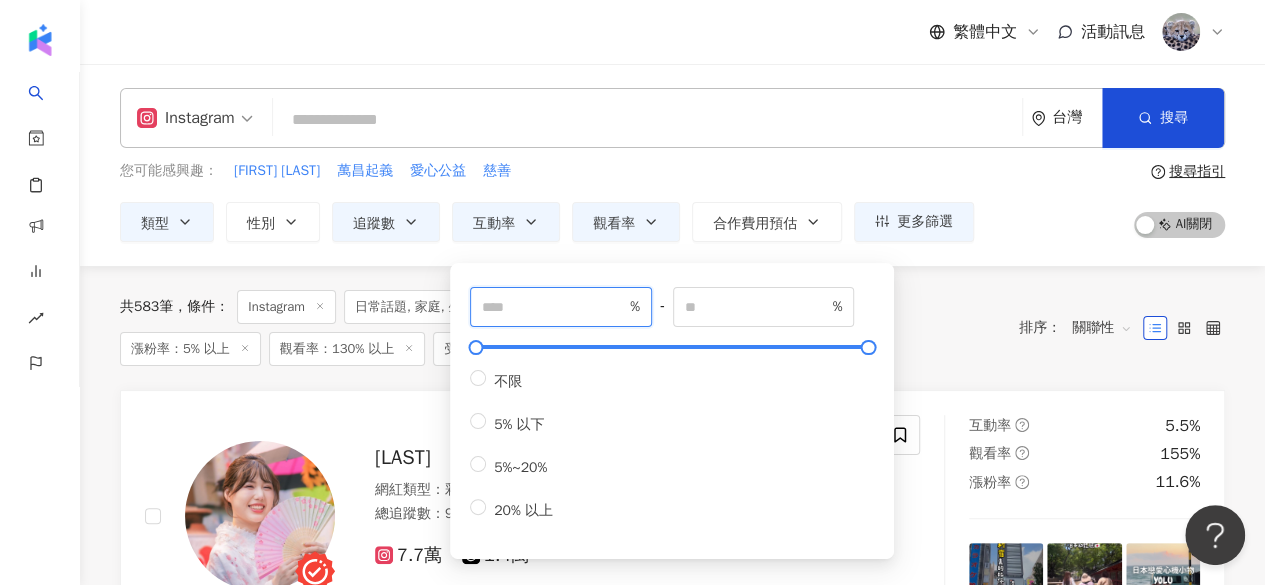 click on "*" at bounding box center [554, 307] 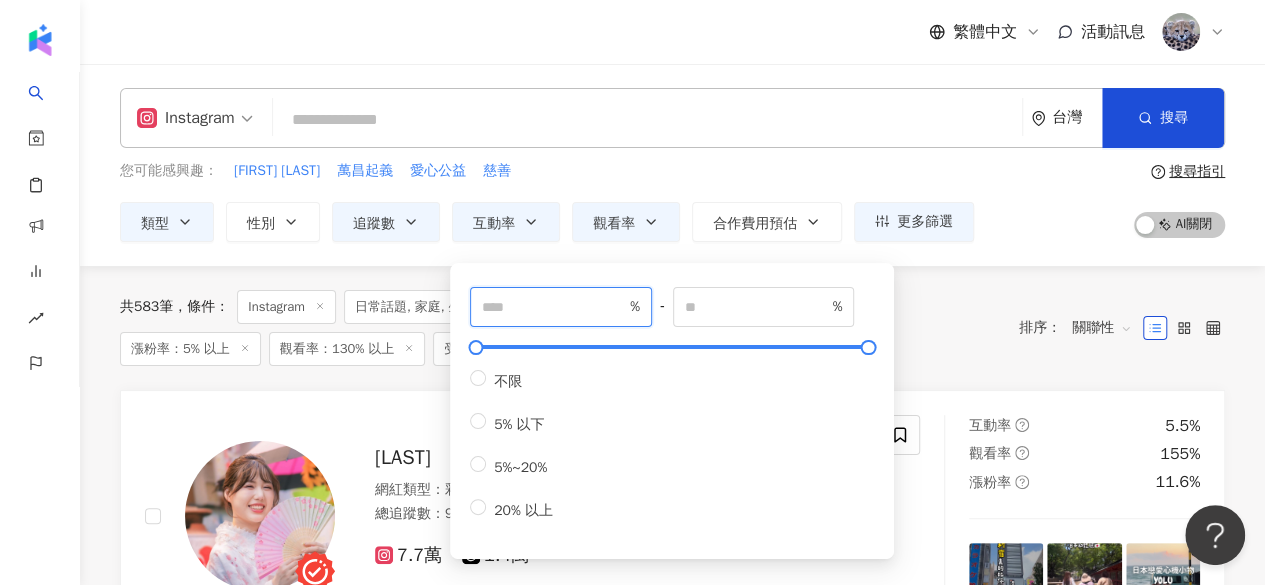 type on "*" 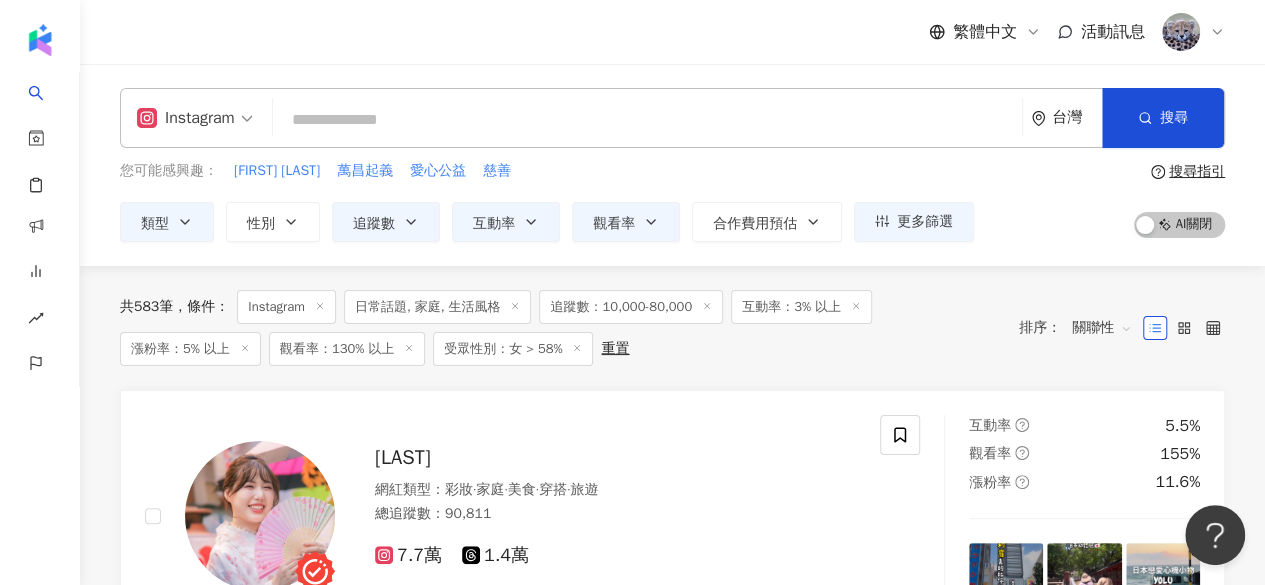 click on "共  583  筆 條件 ： Instagram 日常話題, 家庭, 生活風格 追蹤數：10,000-80,000 互動率：3% 以上 漲粉率：5% 以上 觀看率：130% 以上 受眾性別：女 > 58% 重置" at bounding box center (559, 328) 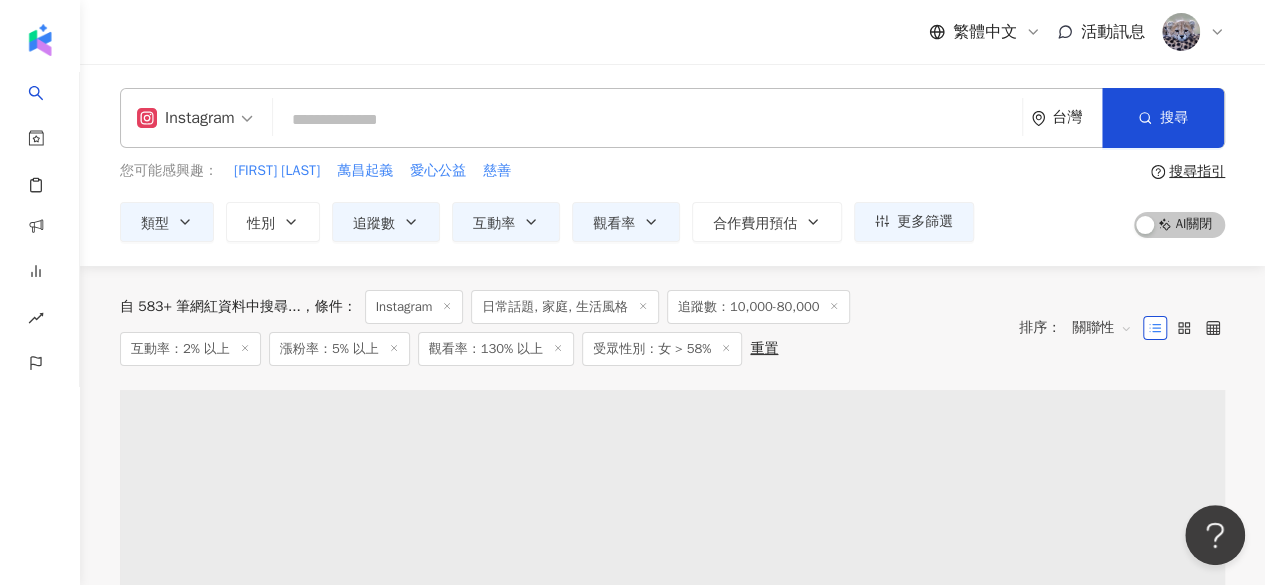 click at bounding box center (647, 120) 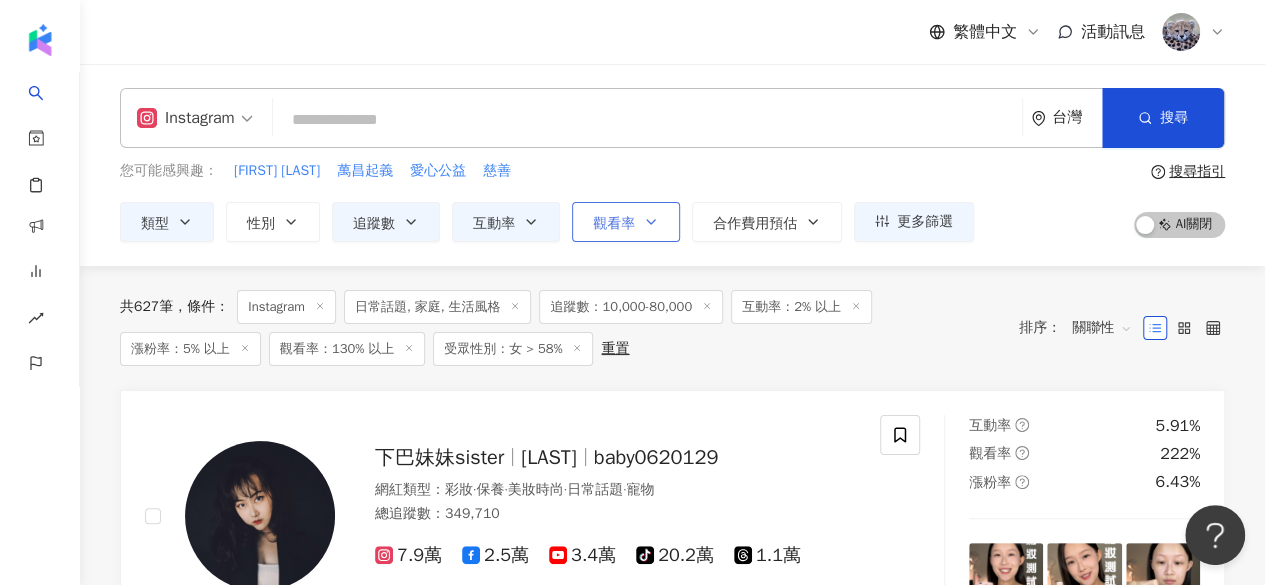 click on "觀看率" at bounding box center [614, 224] 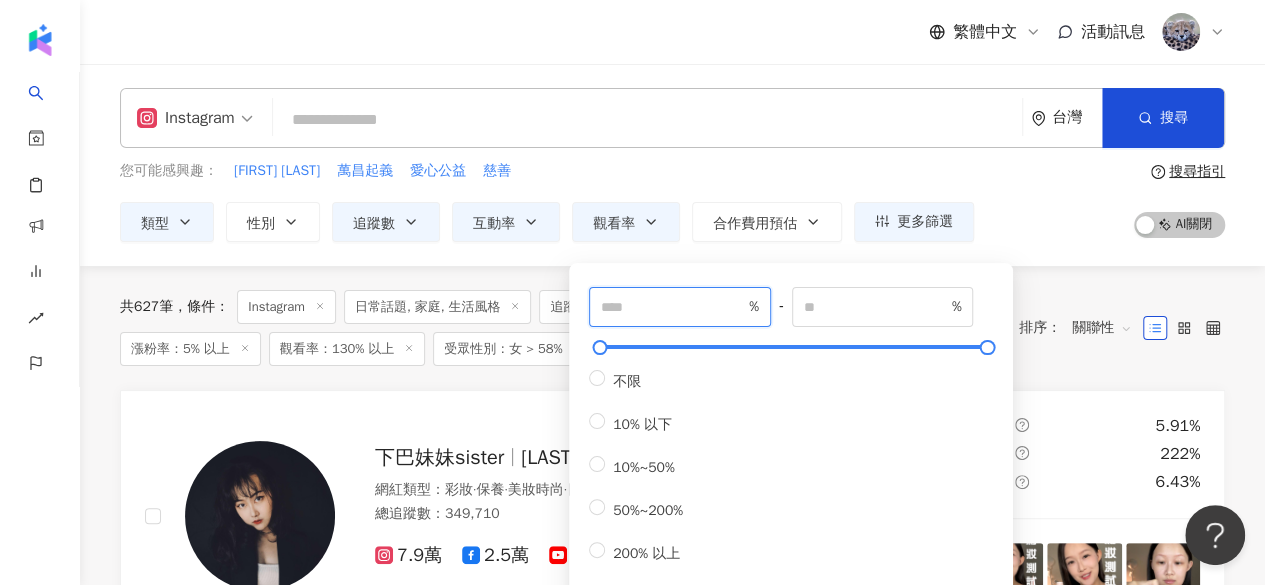 click on "***" at bounding box center [673, 307] 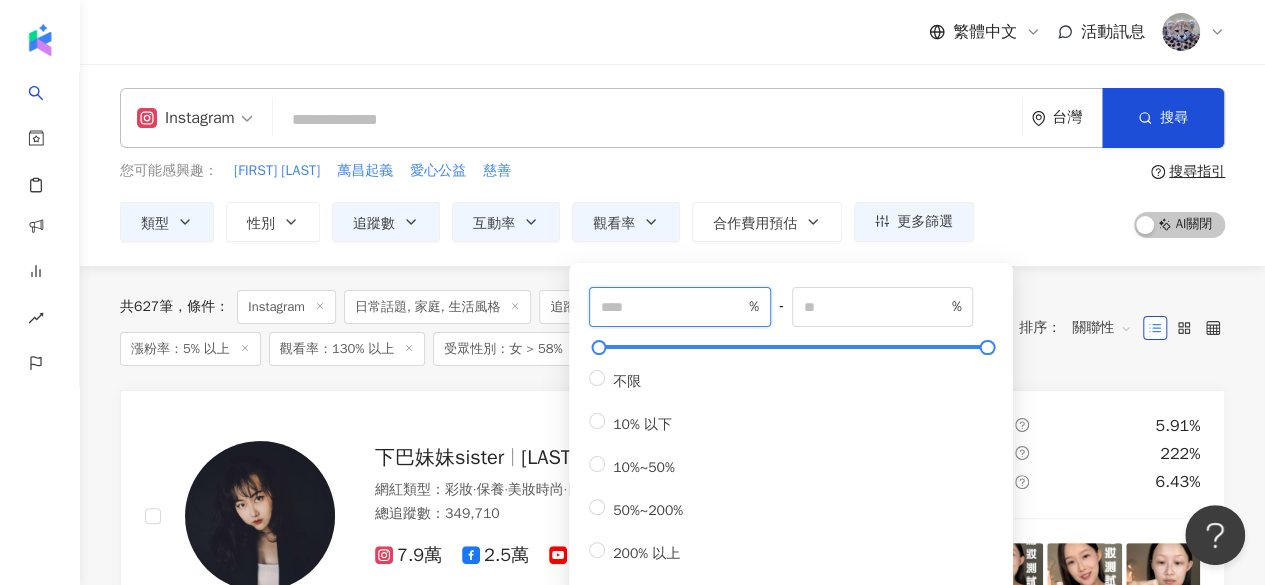 type on "***" 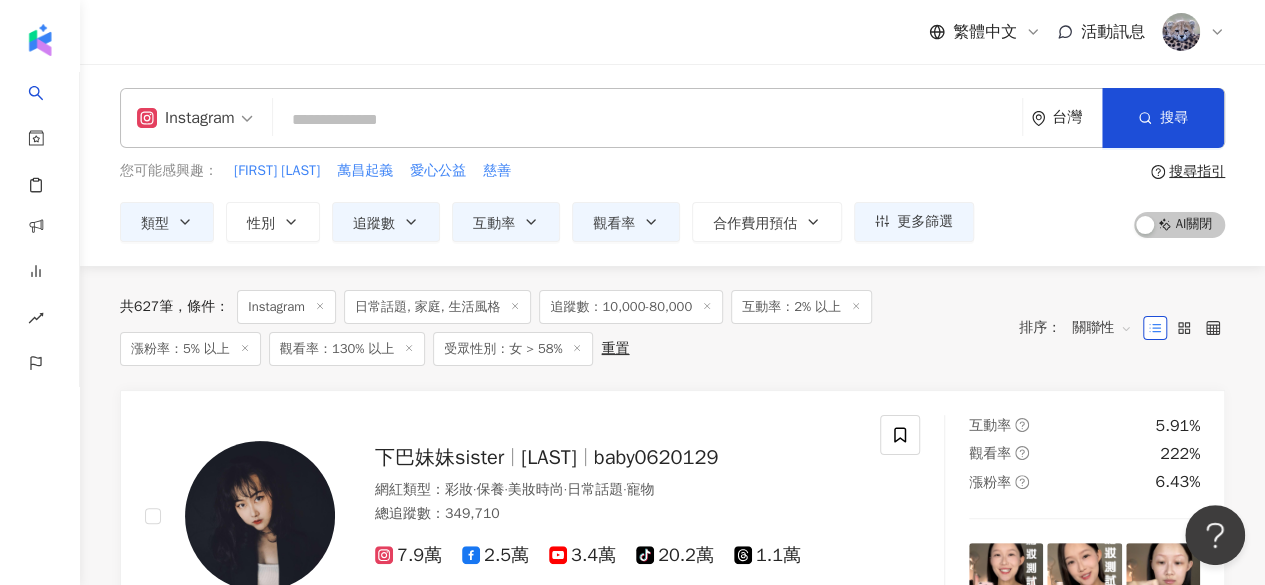 click on "共  627  筆 條件 ： Instagram 日常話題, 家庭, 生活風格 追蹤數：10,000-80,000 互動率：2% 以上 漲粉率：5% 以上 觀看率：130% 以上 受眾性別：女 > 58% 重置 排序： 關聯性" at bounding box center (672, 328) 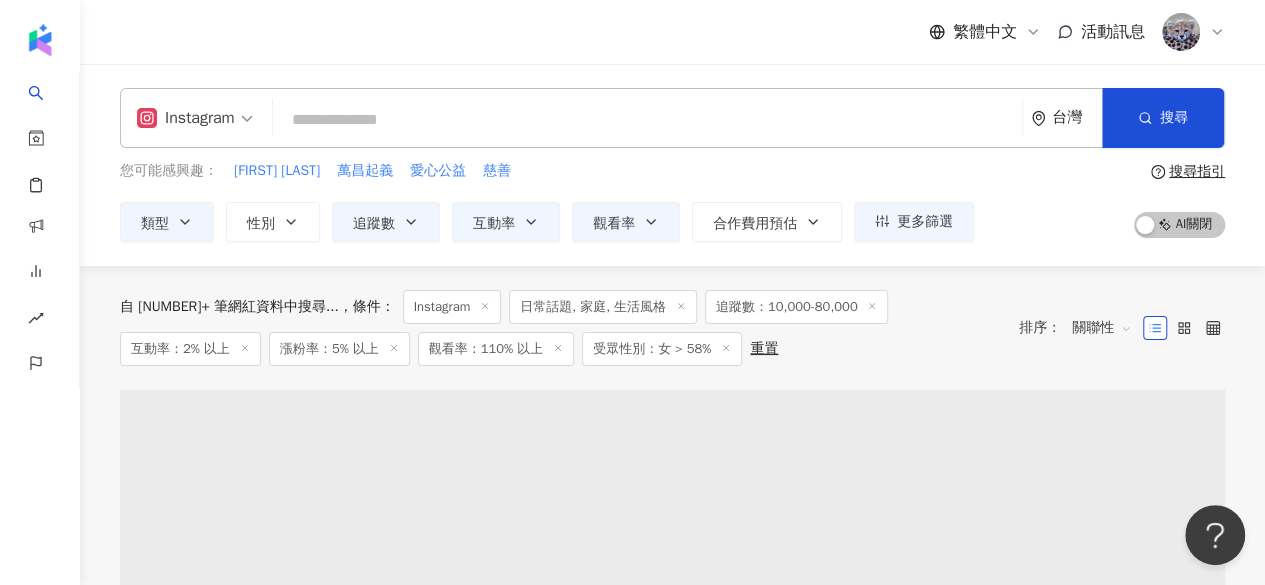 click at bounding box center [647, 120] 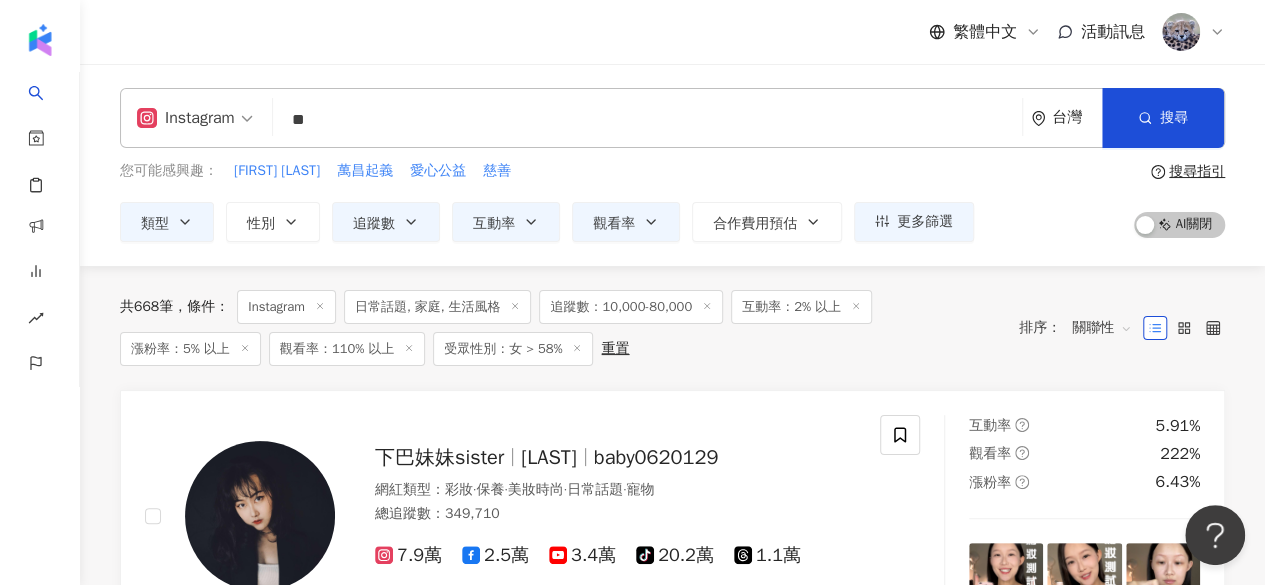 type on "*" 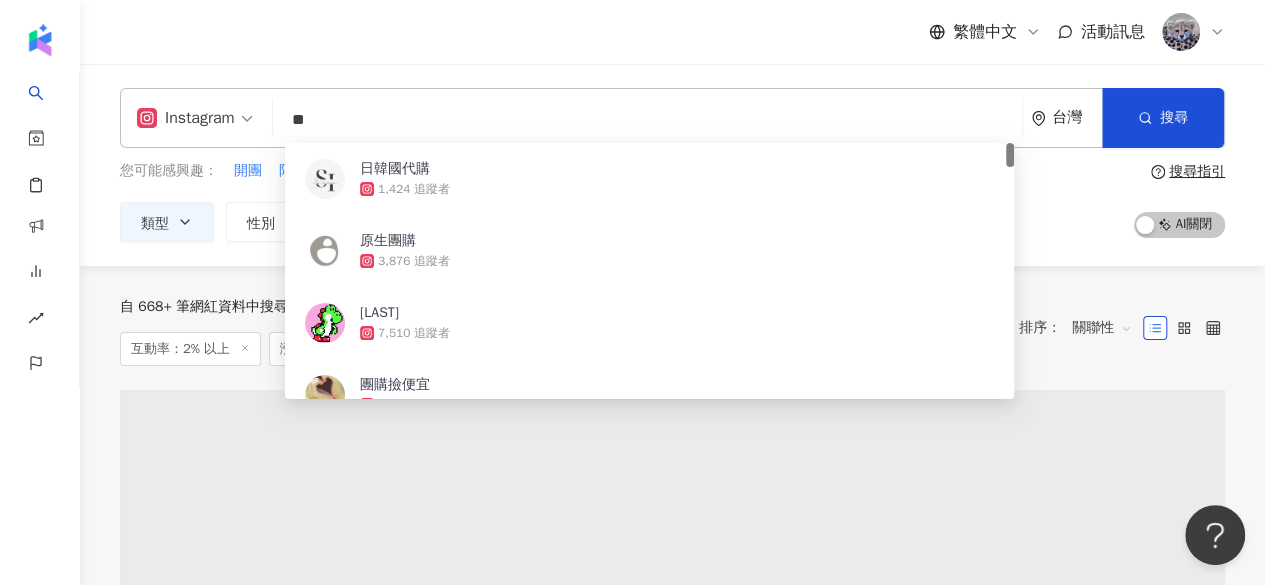 click on "Instagram ** 台灣 搜尋 [UUID] 日韓國代購 1,424   追蹤者 原生團購 3,876   追蹤者 CaptainToad 7,510   追蹤者 團購撿便宜 2,917   追蹤者 愛團購 iTogo 6,113   追蹤者 您可能感興趣： 開團  限時團  下單處  團購價  第二團  類型 性別 追蹤數 互動率 觀看率 合作費用預估  更多篩選 篩選條件 關於網紅 互動潛力 受眾輪廓 獨家 關於網紅 類型  ( 請選擇您想要的類型 ) 日常話題 家庭 生活風格 國家/地區 台灣 性別 不限 女 男 其他 語言     請選擇或搜尋 追蹤數 *****  -  ***** 不限 小型 奈米網紅 (<1萬) 微型網紅 (1萬-3萬) 小型網紅 (3萬-5萬) 中型 中小型網紅 (5萬-10萬) 中型網紅 (10萬-30萬) 中大型網紅 (30萬-50萬) 大型 大型網紅 (50萬-100萬) 百萬網紅 (>100萬) 合作費用預估 不限 限制金額 $ *  -  $ ******* 幣別 : 新台幣 TWD 互動潛力 成長潛力 不限 高潛力 正常 衰退 互動率 * %  -  % %" at bounding box center [672, 165] 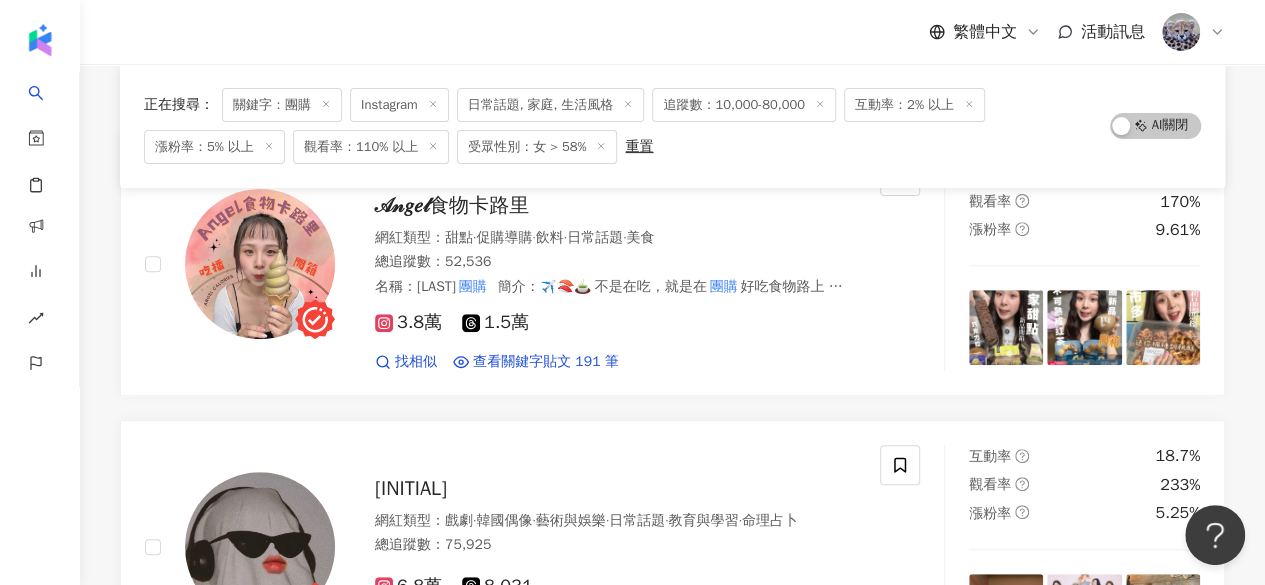 scroll, scrollTop: 0, scrollLeft: 0, axis: both 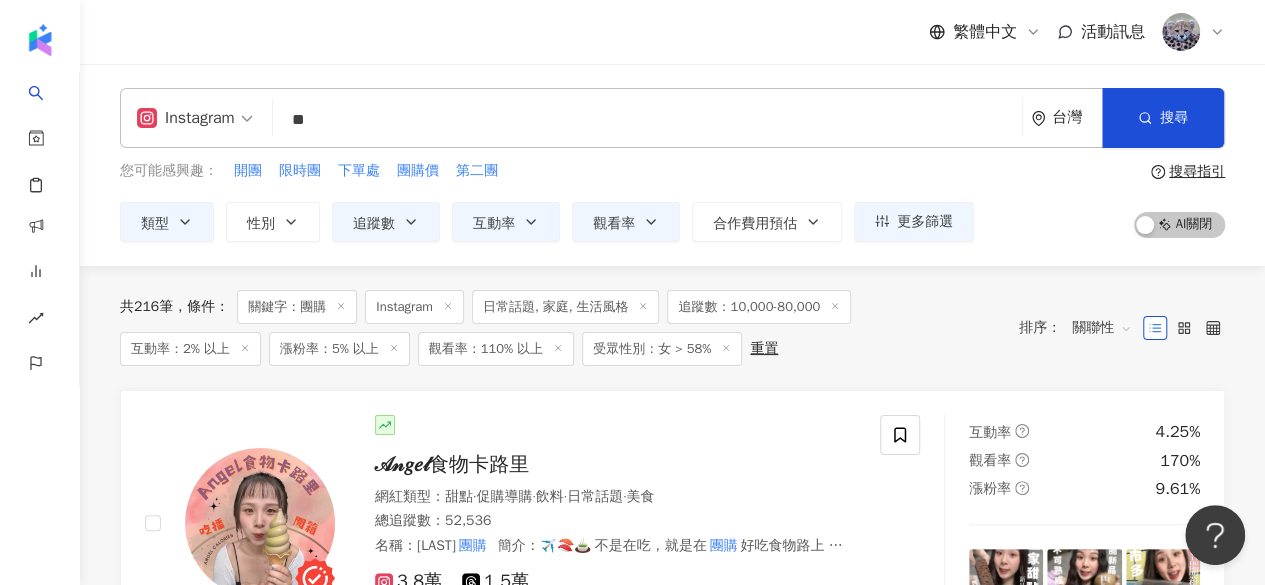 click on "**" at bounding box center [647, 120] 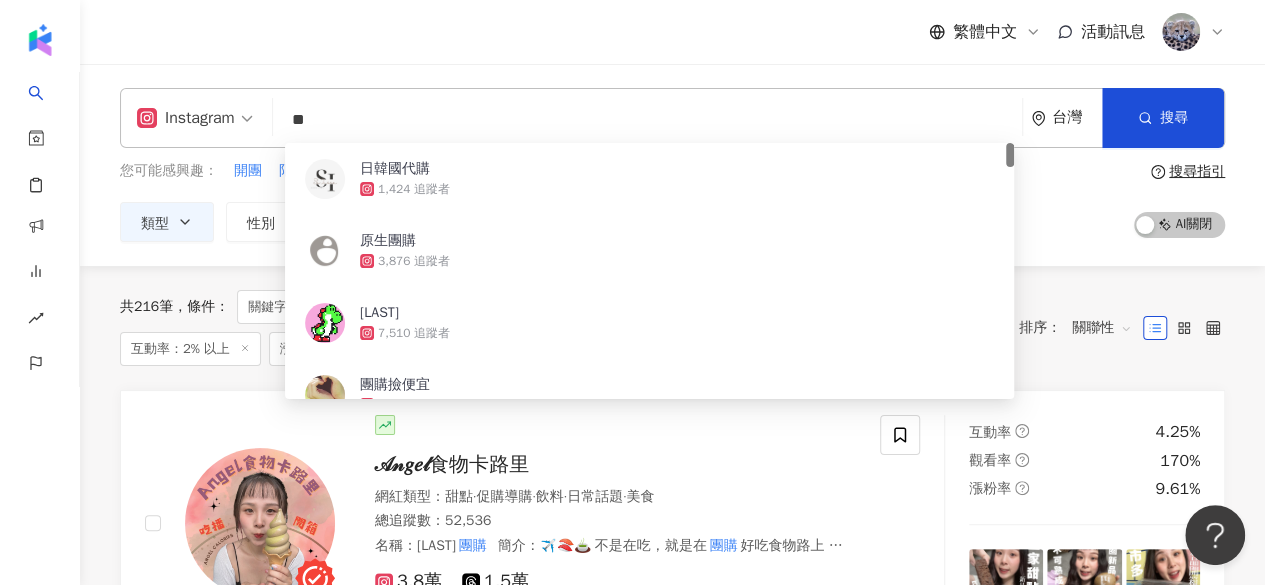type on "*" 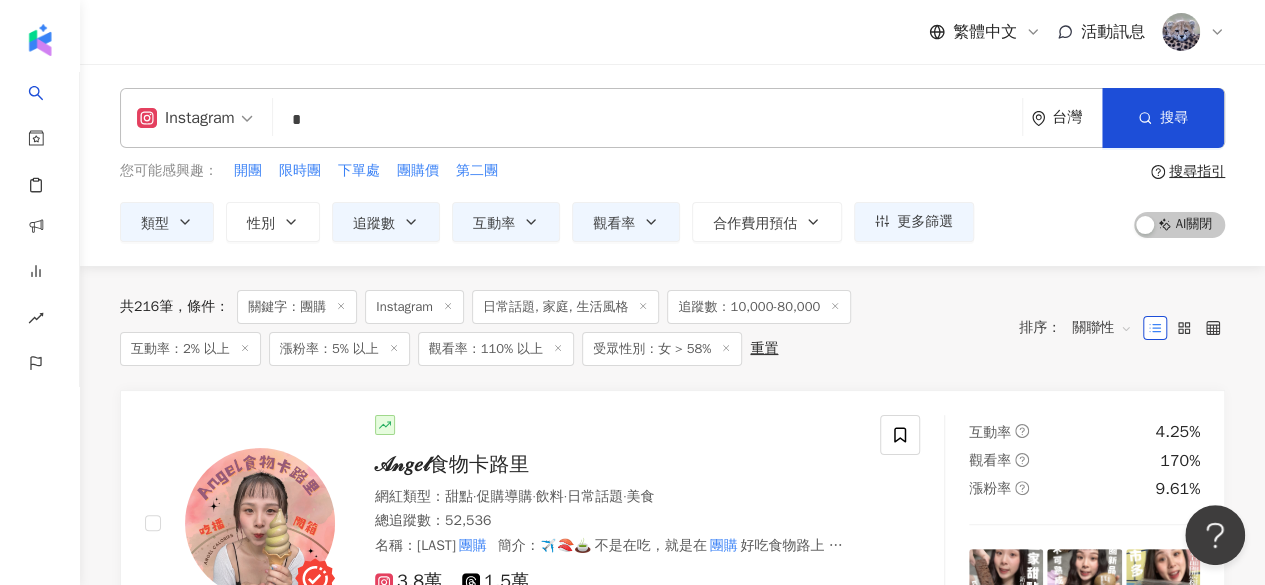 type on "*" 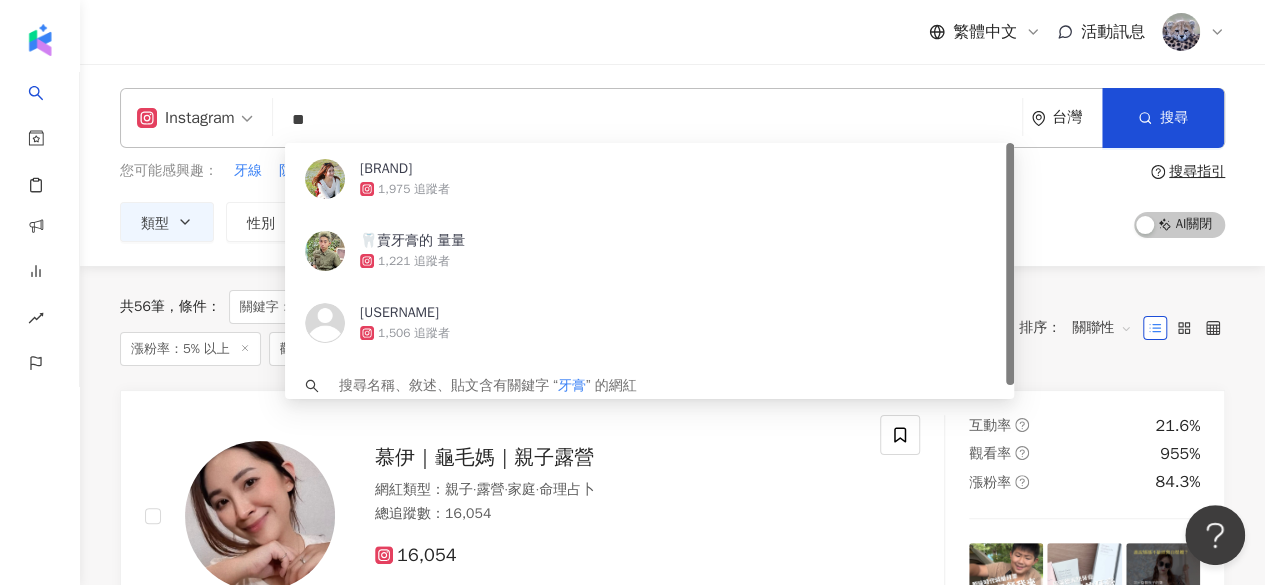 click on "共  56  筆 條件 ： 關鍵字：牙膏 Instagram 日常話題, 家庭, 生活風格 追蹤數：10,000-80,000 互動率：2% 以上 漲粉率：5% 以上 觀看率：110% 以上 受眾性別：女 > 58% 重置 排序： 關聯性" at bounding box center [672, 328] 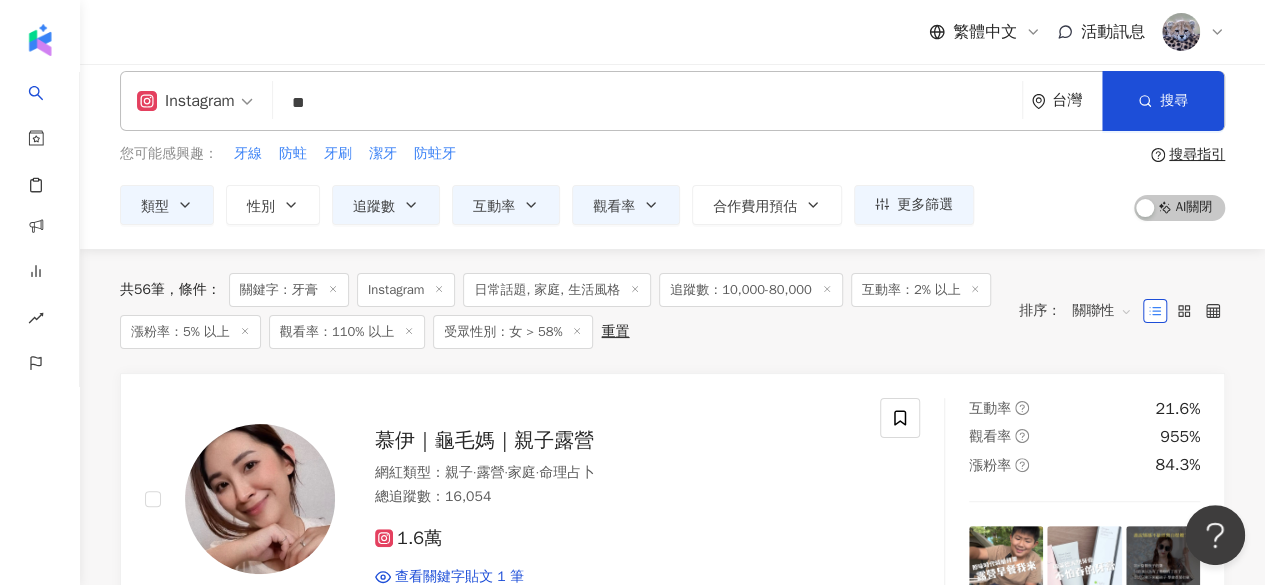 scroll, scrollTop: 0, scrollLeft: 0, axis: both 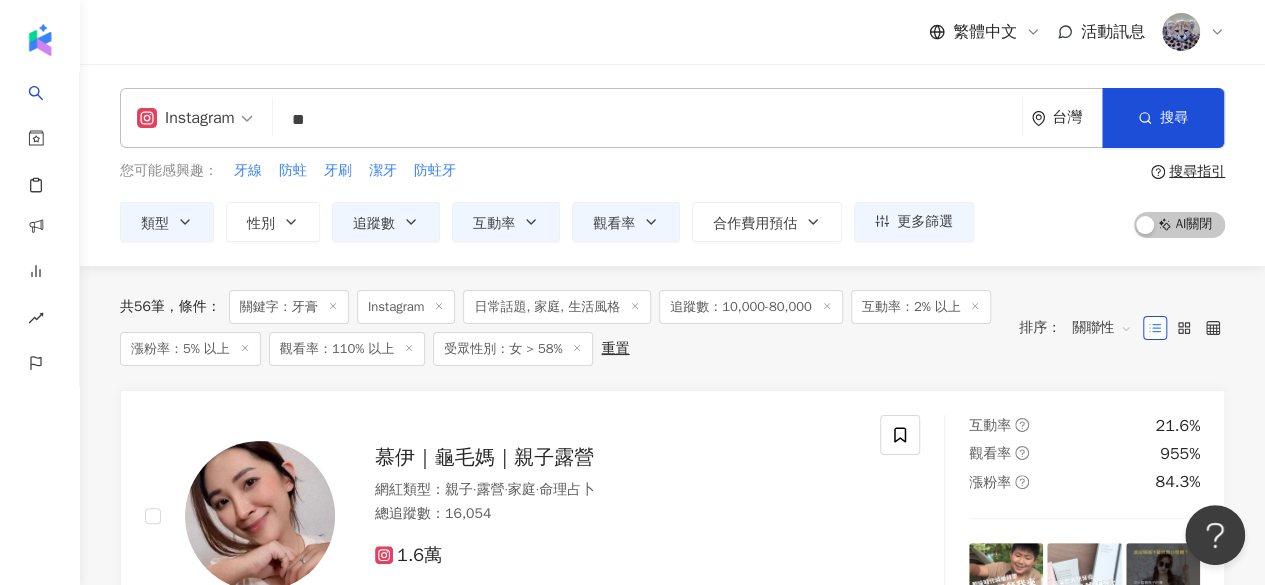 click on "**" at bounding box center (647, 120) 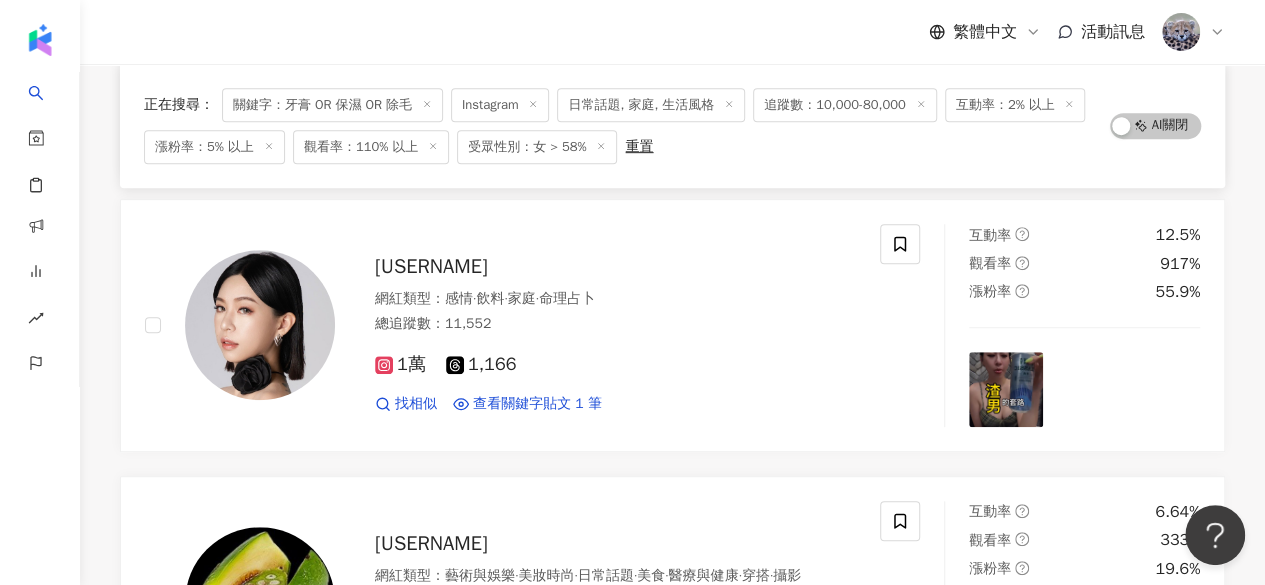 scroll, scrollTop: 468, scrollLeft: 0, axis: vertical 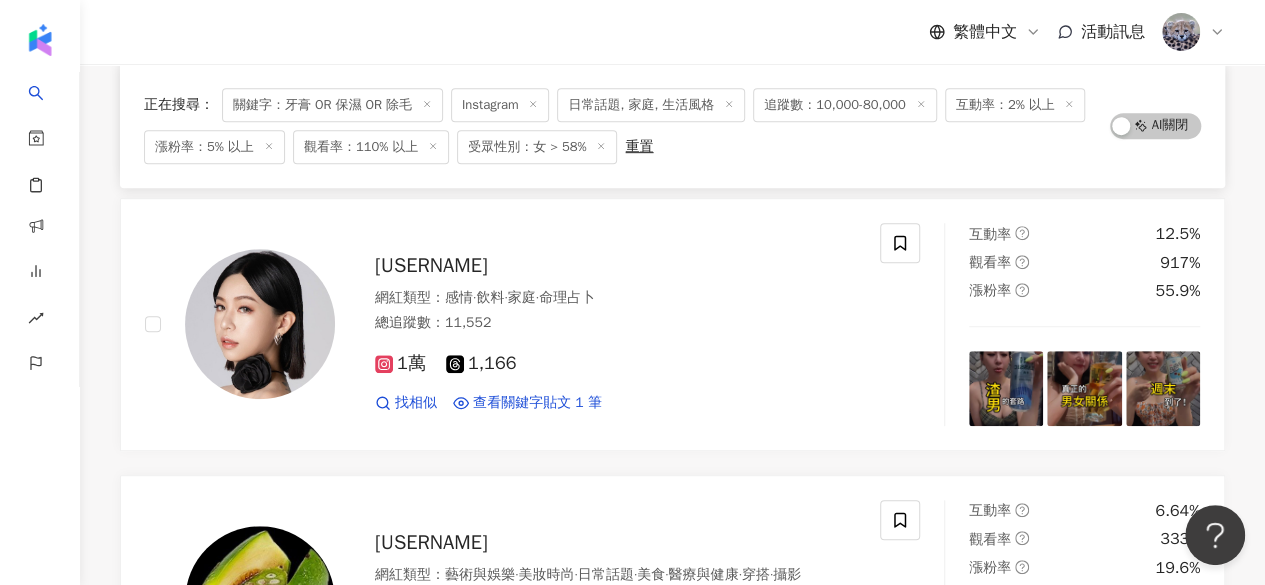 type on "**********" 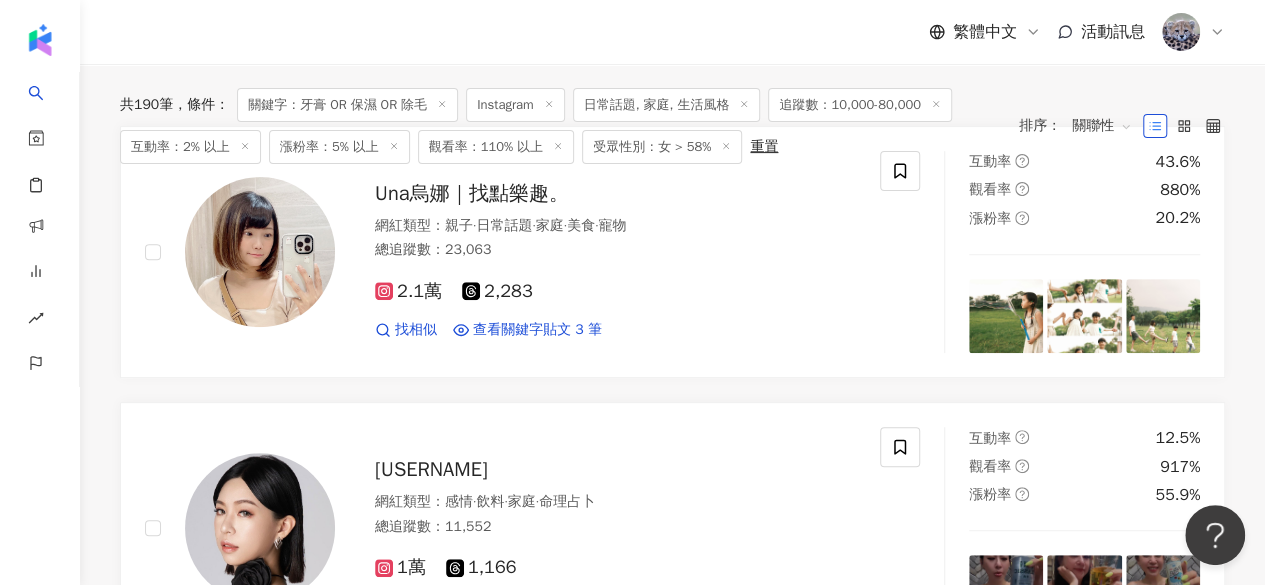 scroll, scrollTop: 0, scrollLeft: 0, axis: both 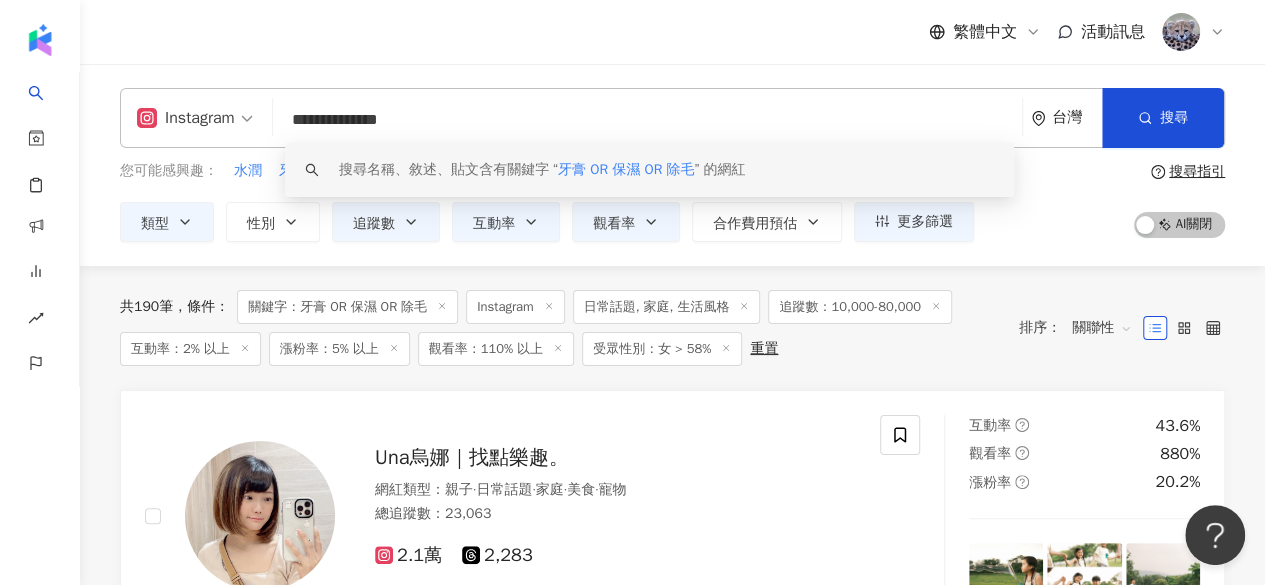 drag, startPoint x: 464, startPoint y: 123, endPoint x: 260, endPoint y: 118, distance: 204.06126 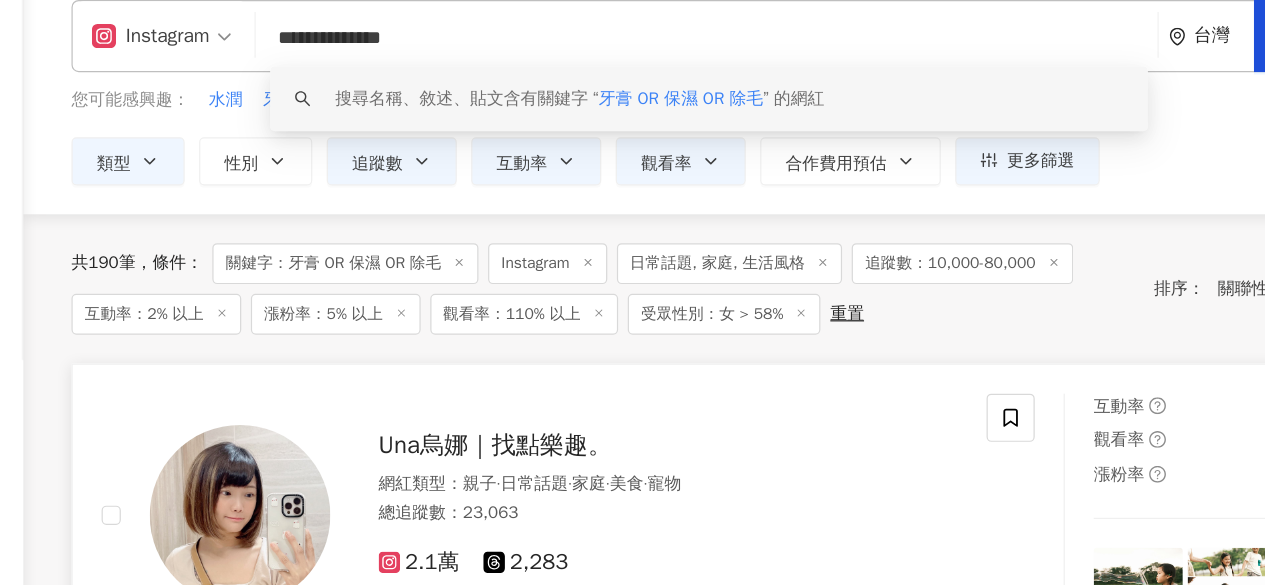 scroll, scrollTop: 0, scrollLeft: 0, axis: both 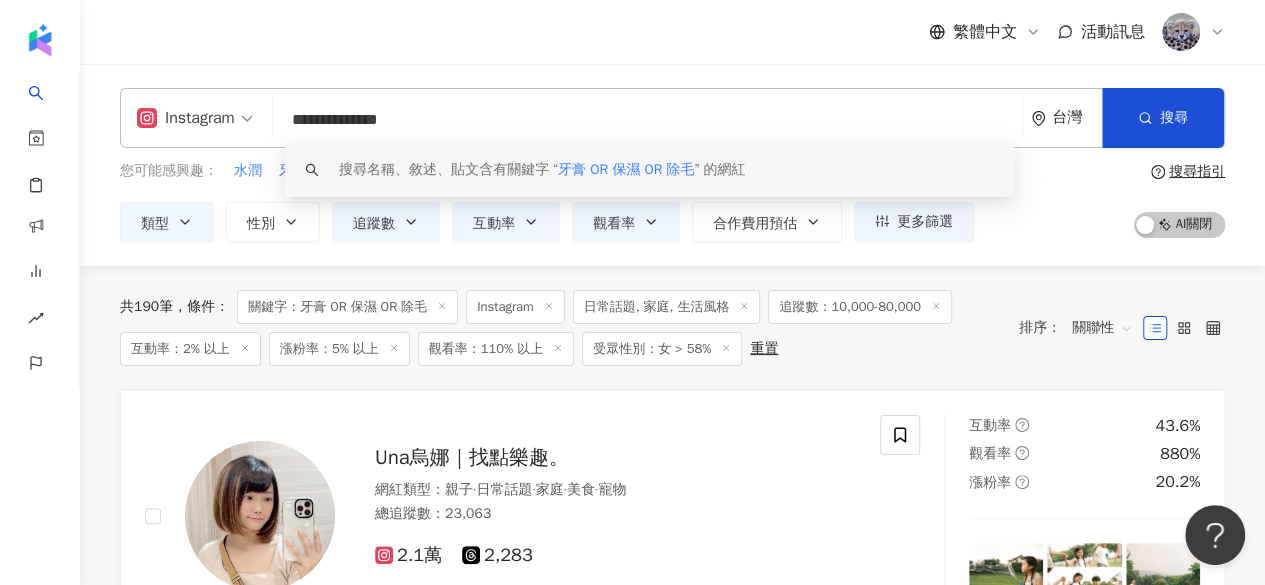click on "共  190  筆 條件 ： 關鍵字：牙膏 OR 保濕 OR 除毛 Instagram 日常話題, 家庭, 生活風格 追蹤數：10,000-80,000 互動率：2% 以上 漲粉率：5% 以上 觀看率：110% 以上 受眾性別：女 > 58% 重置" at bounding box center (559, 328) 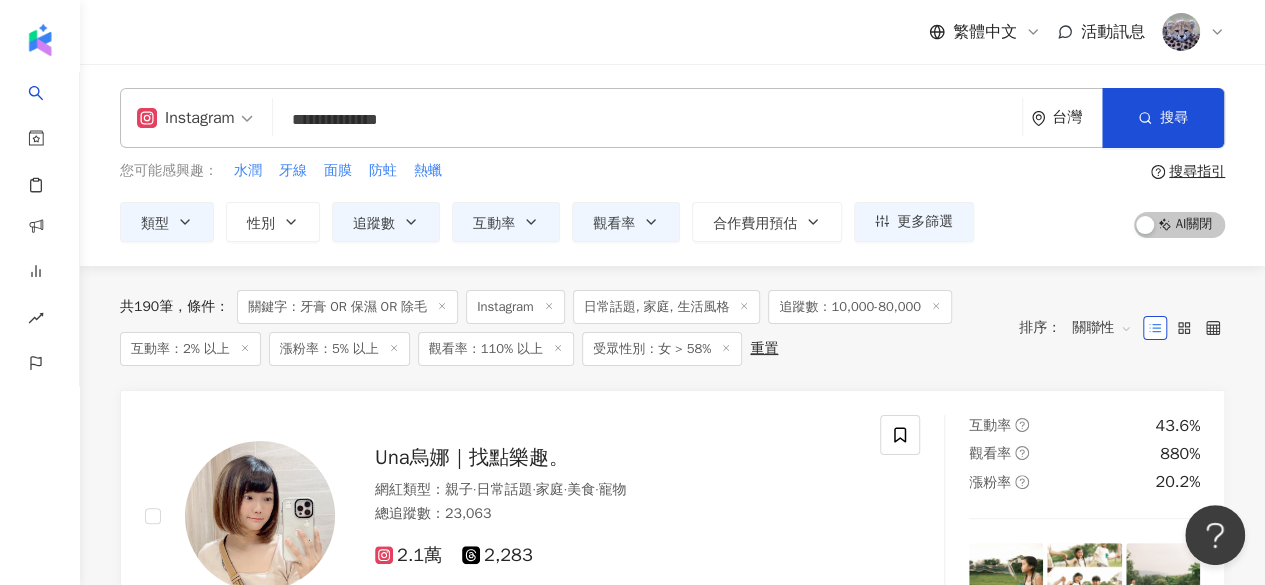 click on "**********" at bounding box center [647, 120] 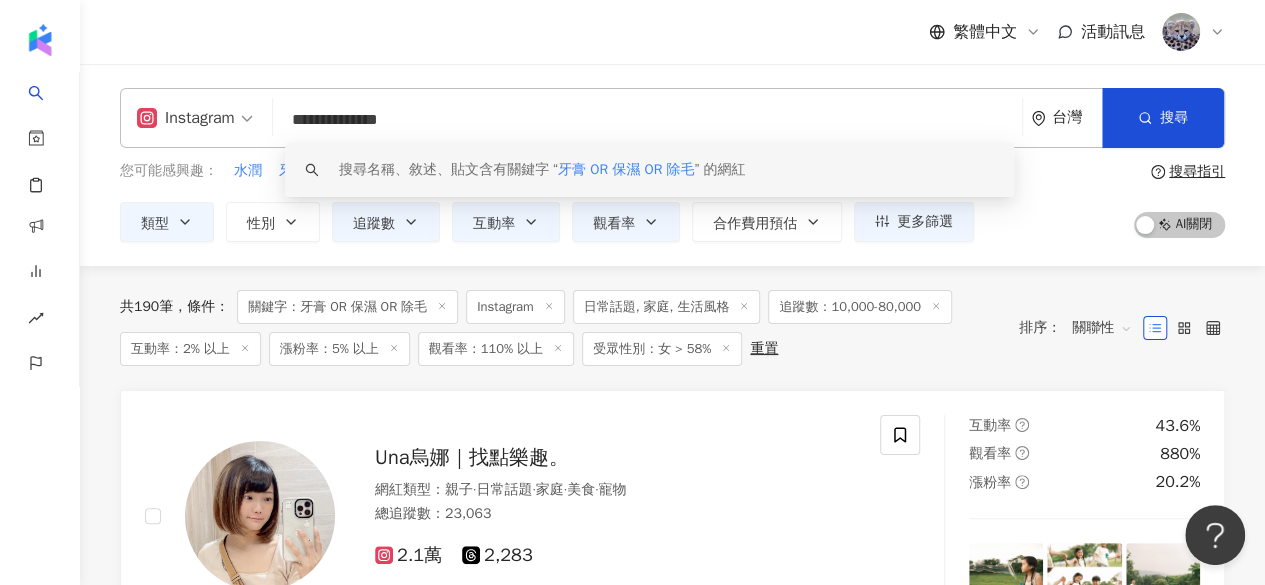 drag, startPoint x: 484, startPoint y: 118, endPoint x: 266, endPoint y: 103, distance: 218.51544 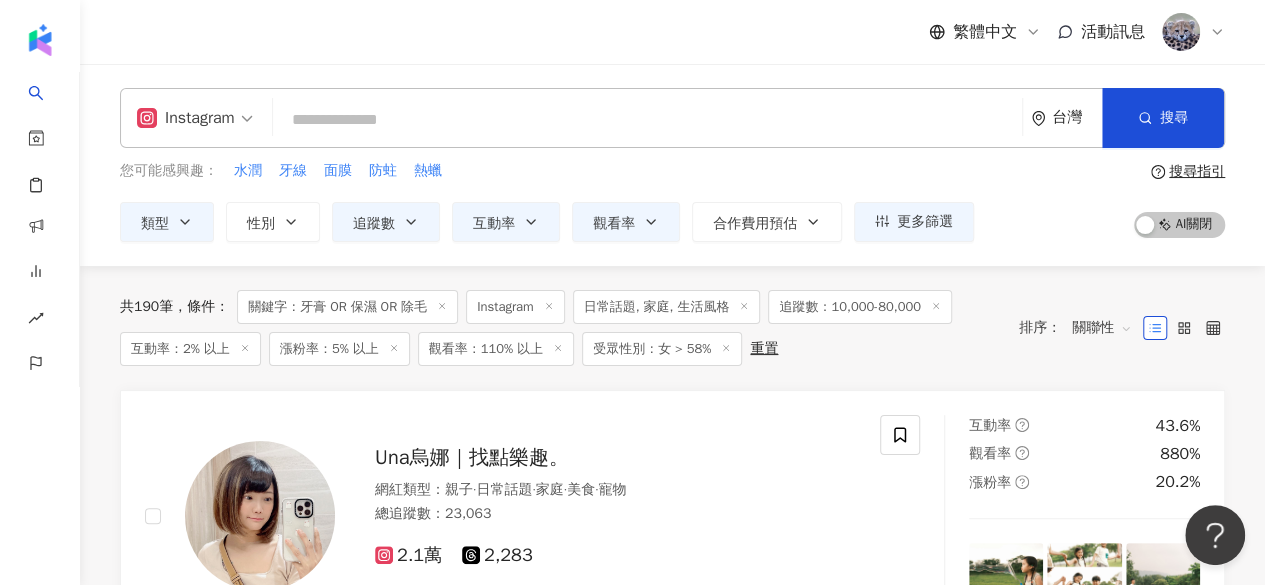 type 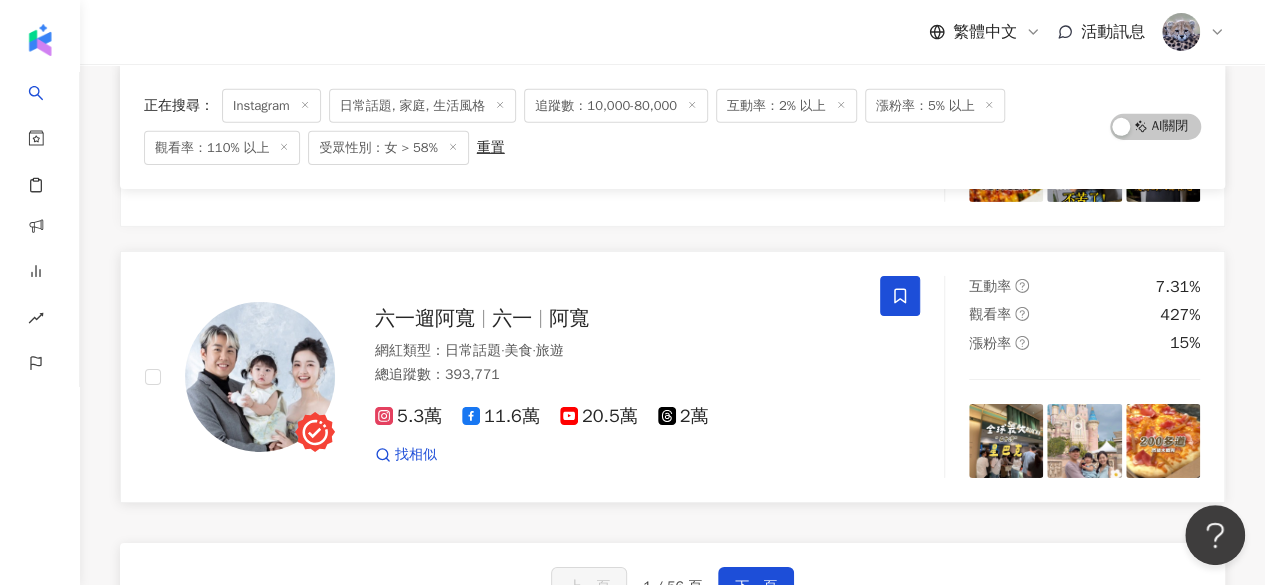 scroll, scrollTop: 3295, scrollLeft: 0, axis: vertical 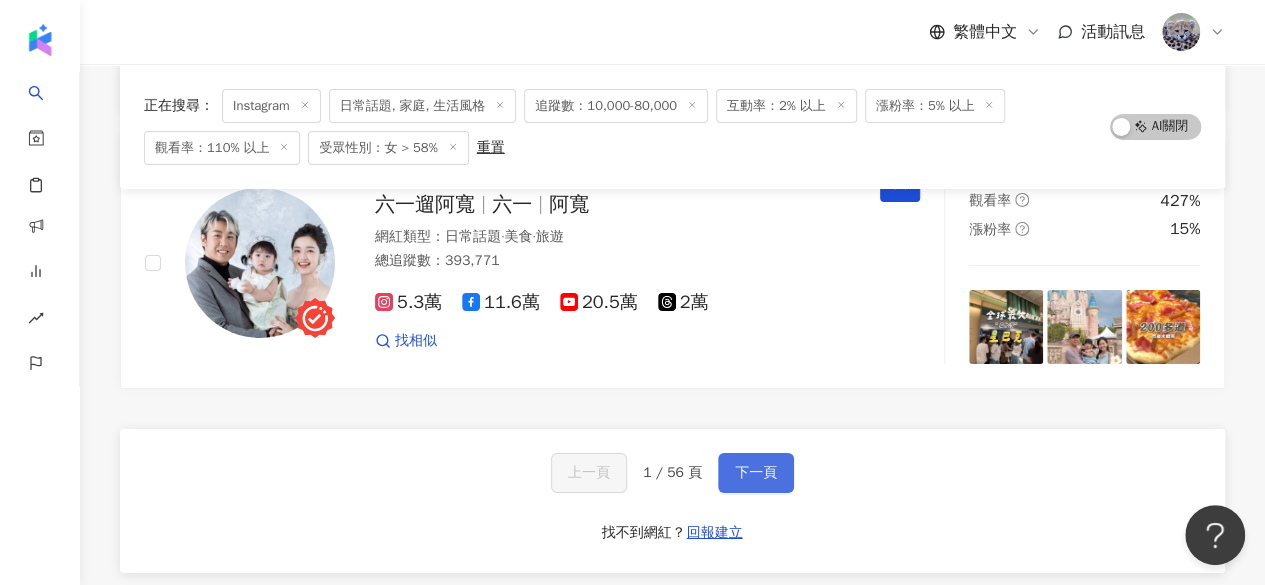 click on "下一頁" at bounding box center (756, 473) 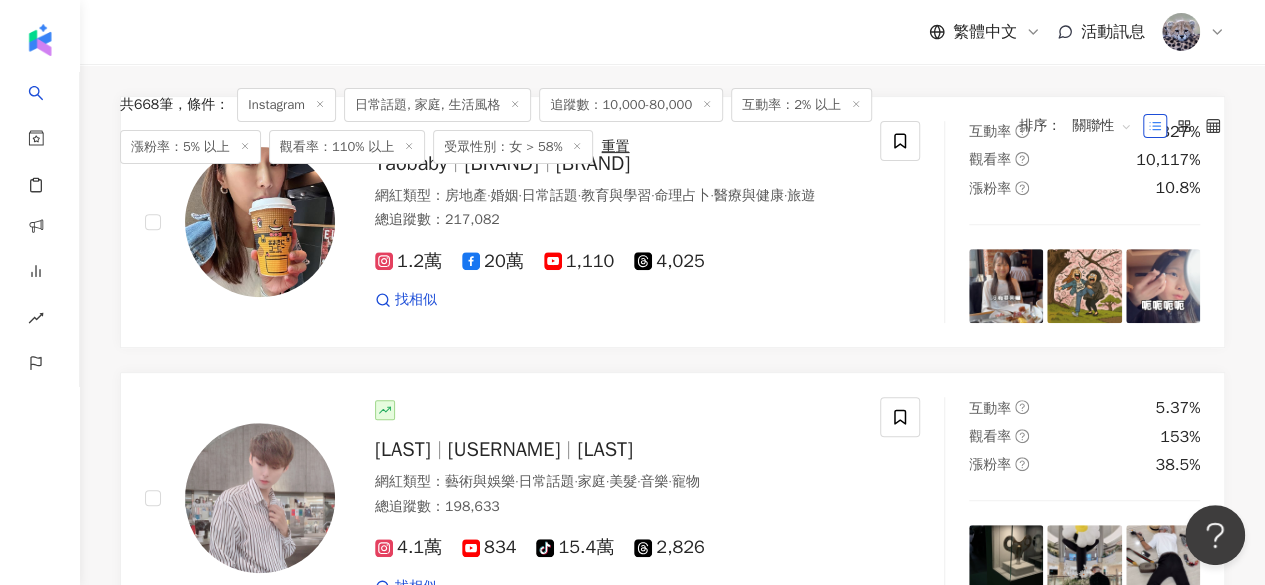 scroll, scrollTop: 0, scrollLeft: 0, axis: both 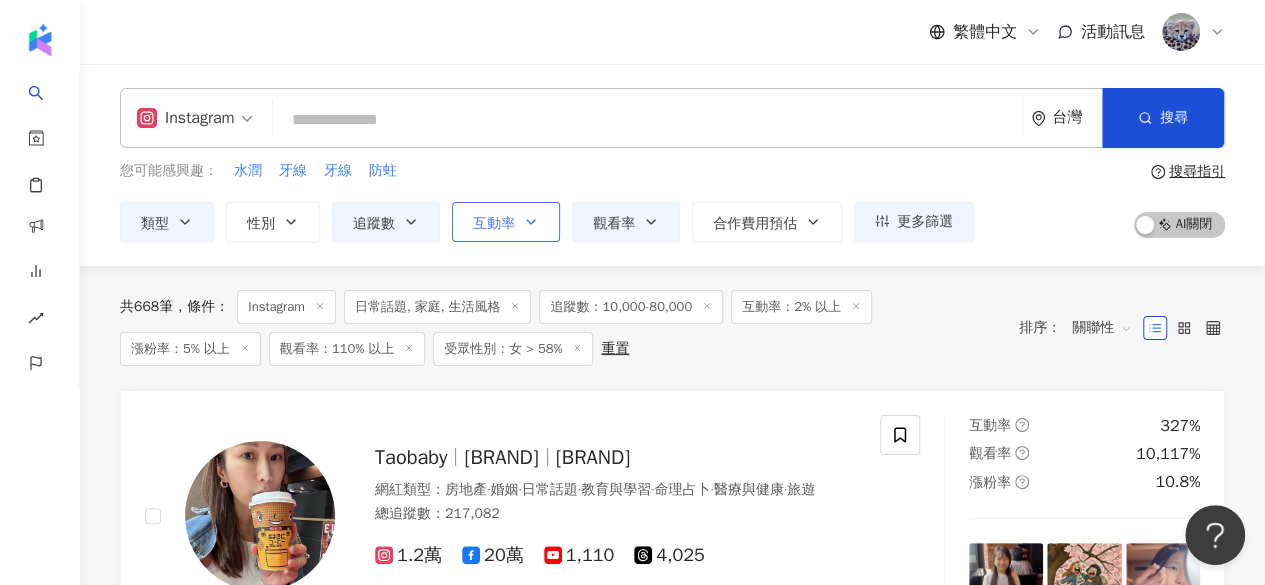 click on "互動率" at bounding box center (506, 222) 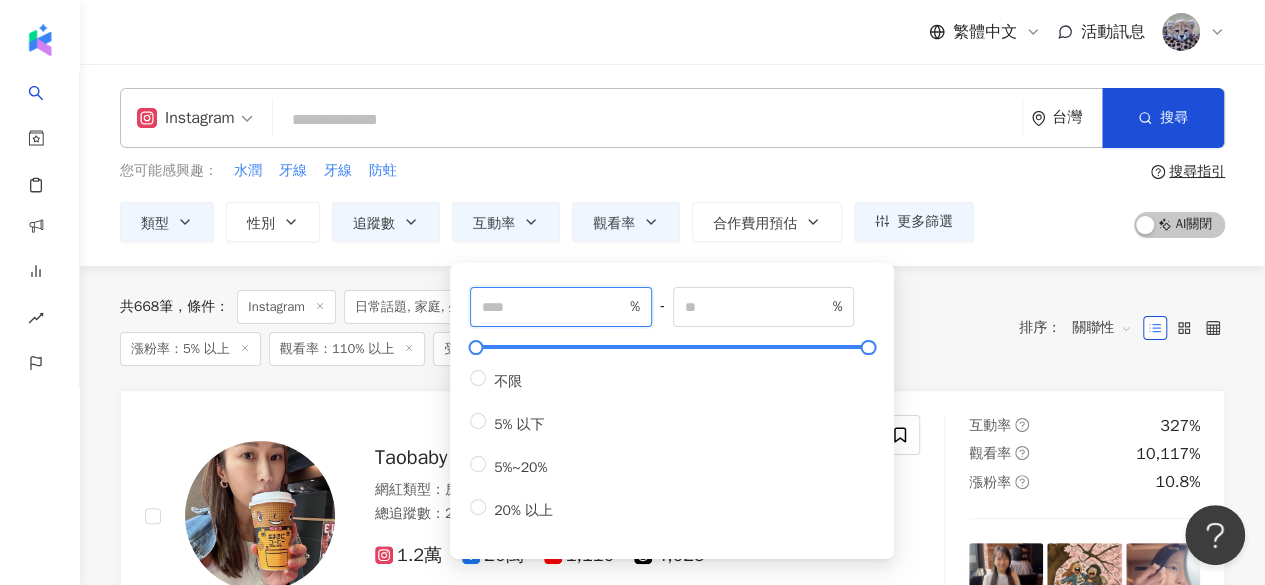 click on "*" at bounding box center (554, 307) 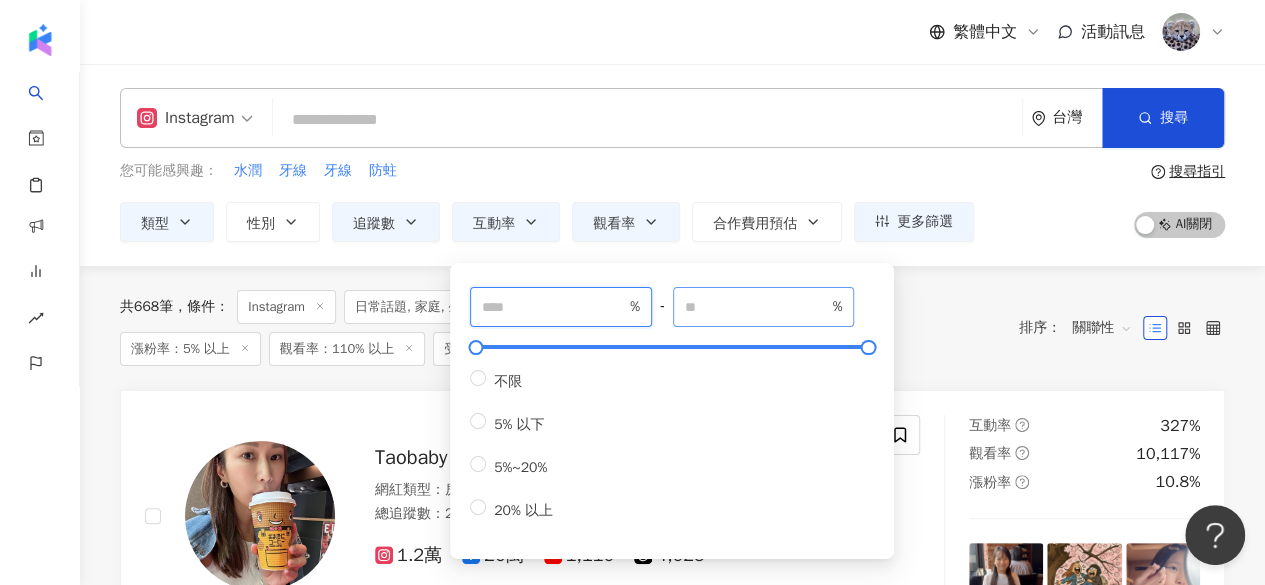 type on "*" 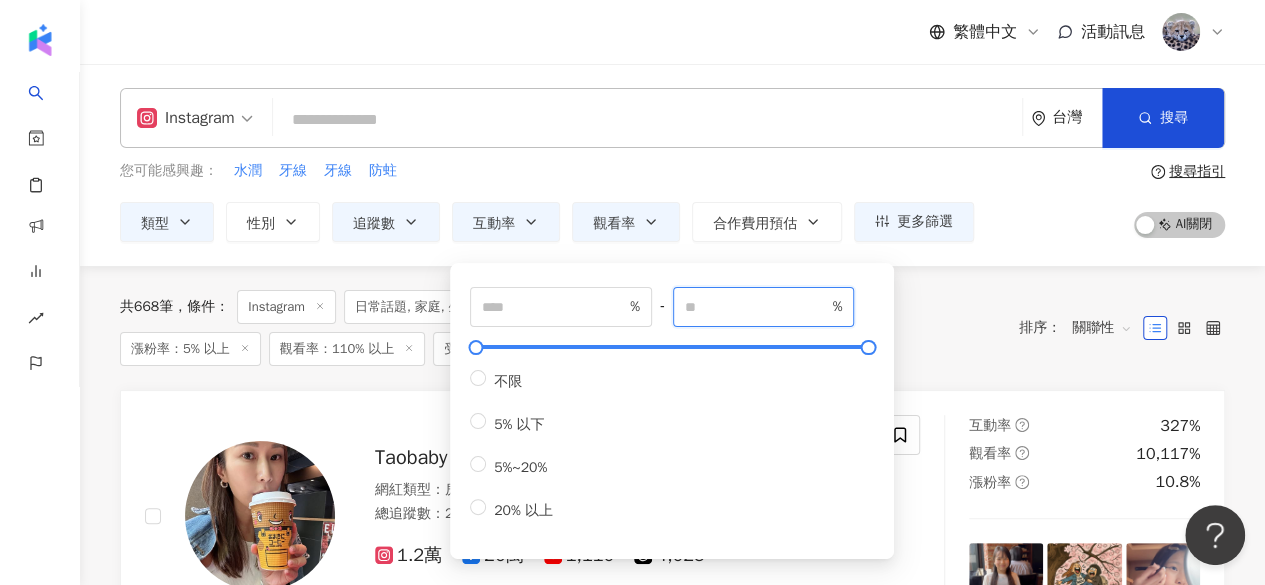 click at bounding box center (757, 307) 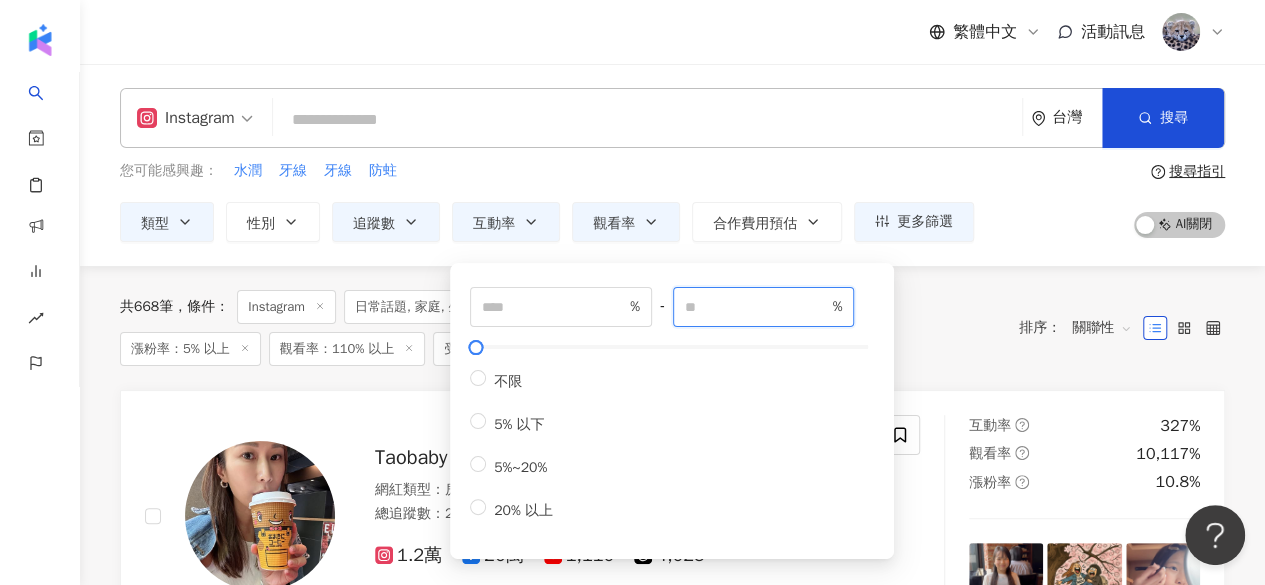 type on "*" 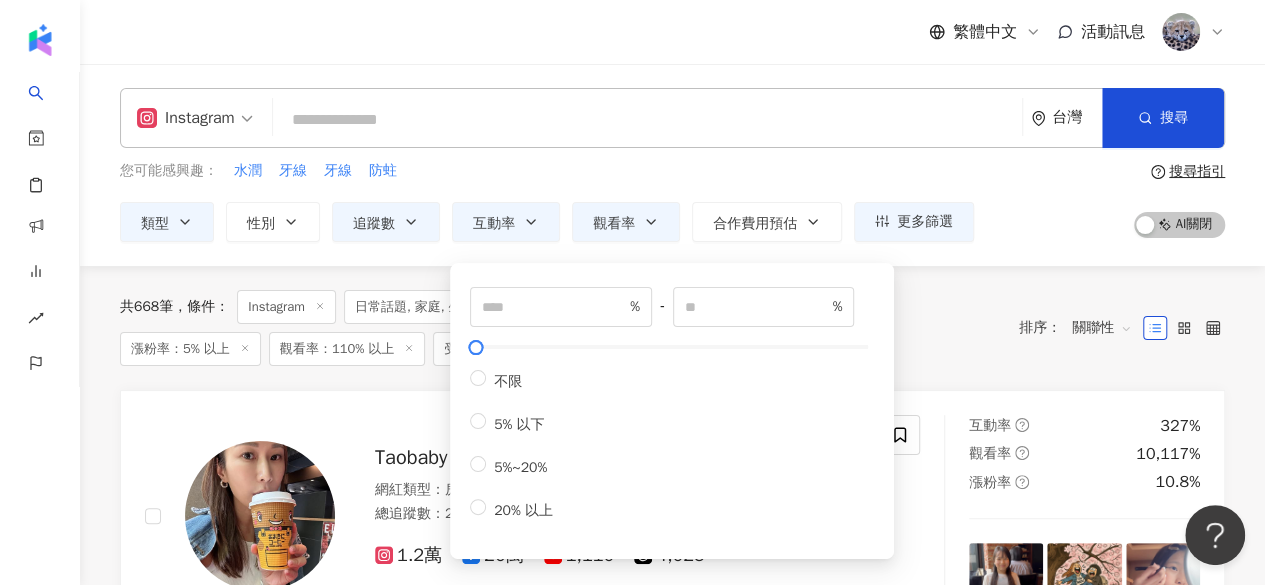 click on "共  668  筆 條件 ： Instagram 日常話題, 家庭, 生活風格 追蹤數：10,000-80,000 互動率：2% 以上 漲粉率：5% 以上 觀看率：110% 以上 受眾性別：女 > 58% 重置" at bounding box center [559, 328] 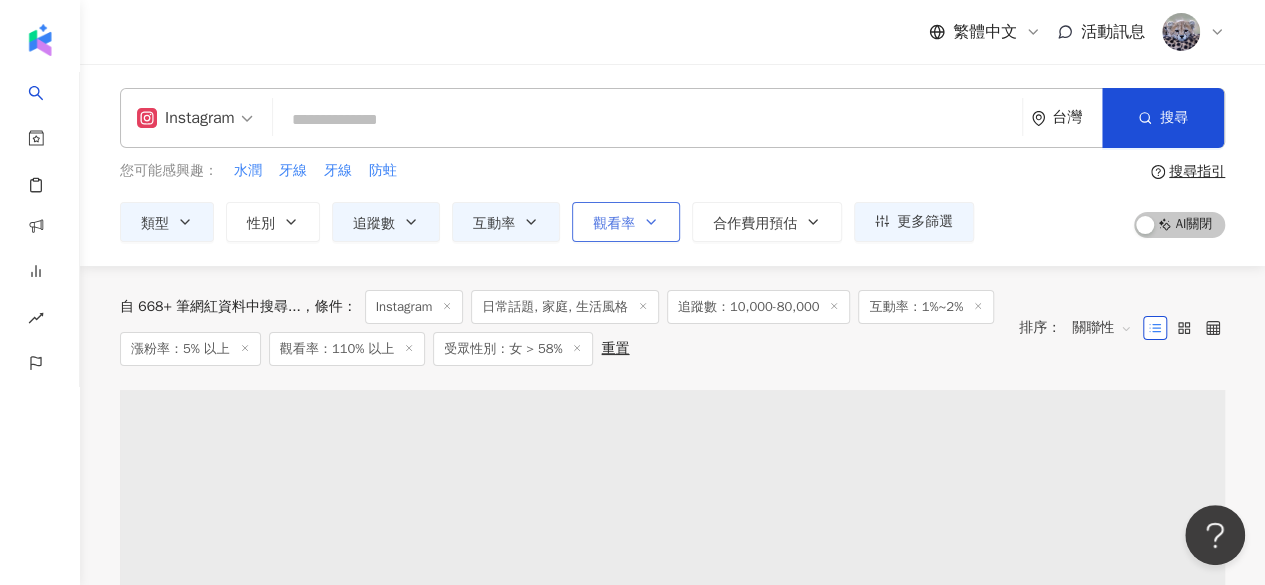 click on "觀看率" at bounding box center (626, 222) 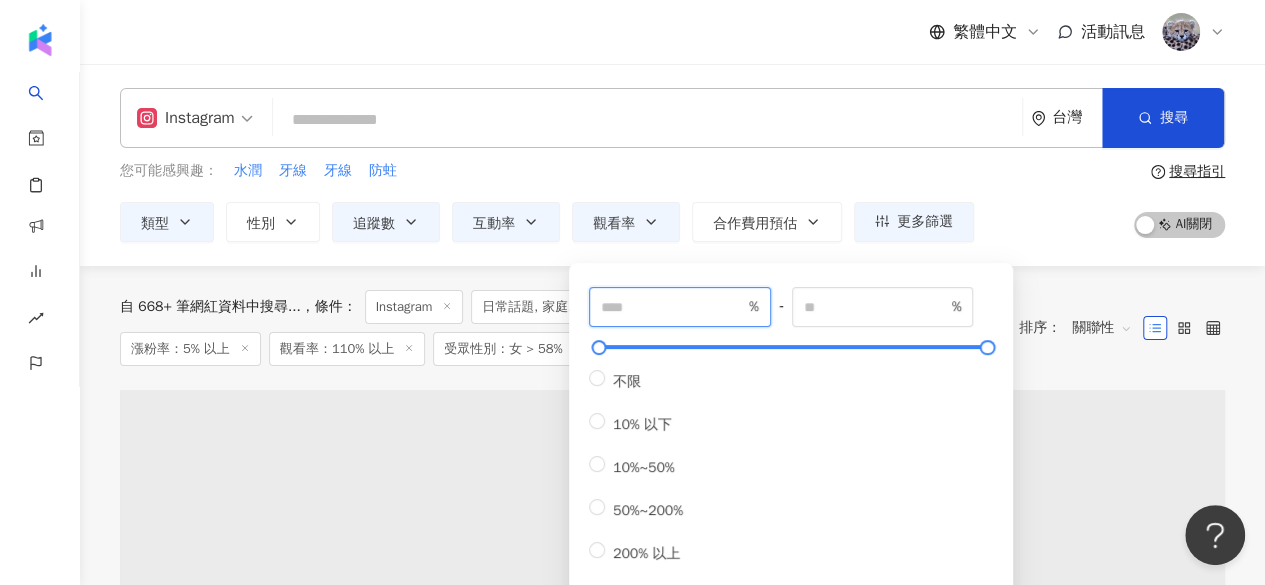 click on "***" at bounding box center (673, 307) 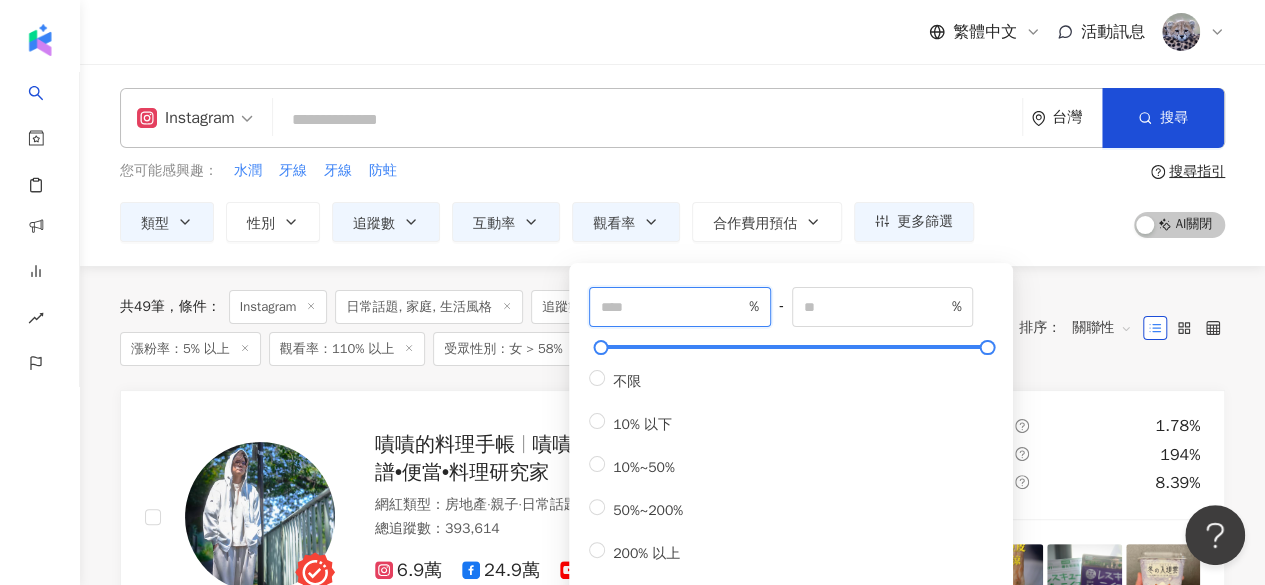 type on "***" 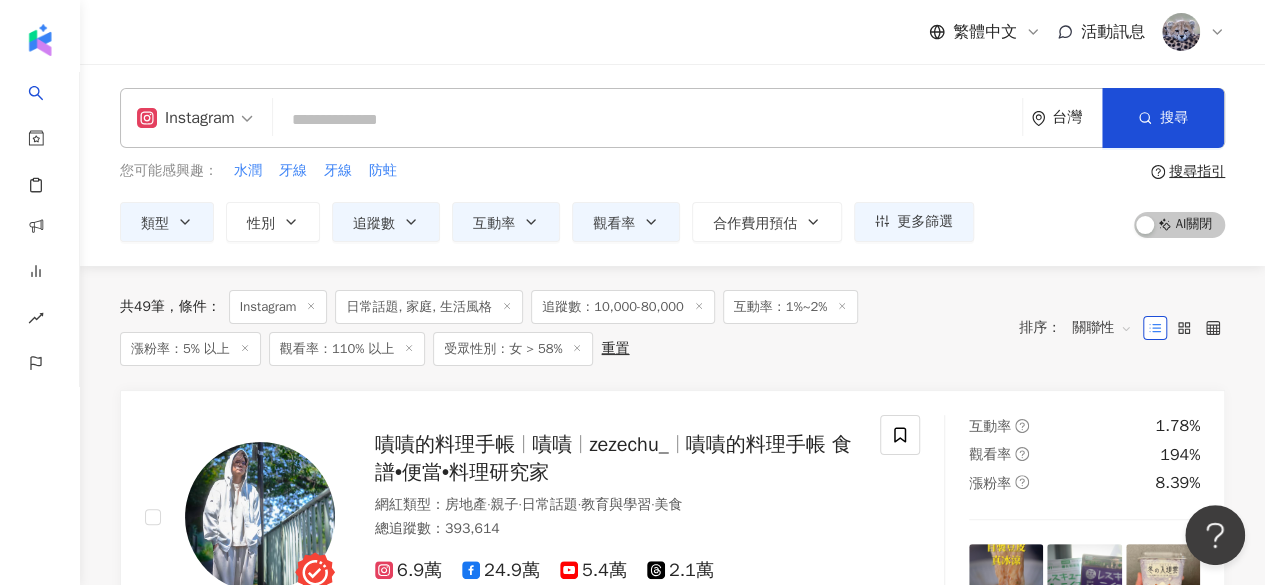 click on "共  49  筆 條件 ： Instagram 日常話題, 家庭, 生活風格 追蹤數：10,000-80,000 互動率：1%~2% 漲粉率：5% 以上 觀看率：110% 以上 受眾性別：女 > 58% 重置 排序： 關聯性" at bounding box center (672, 328) 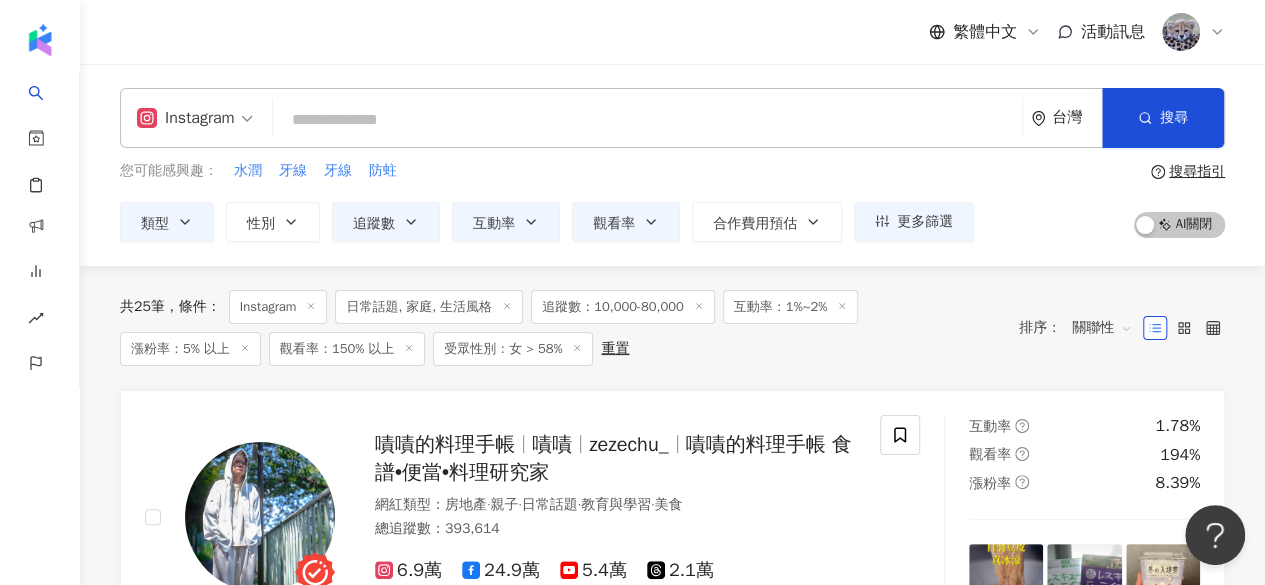 click 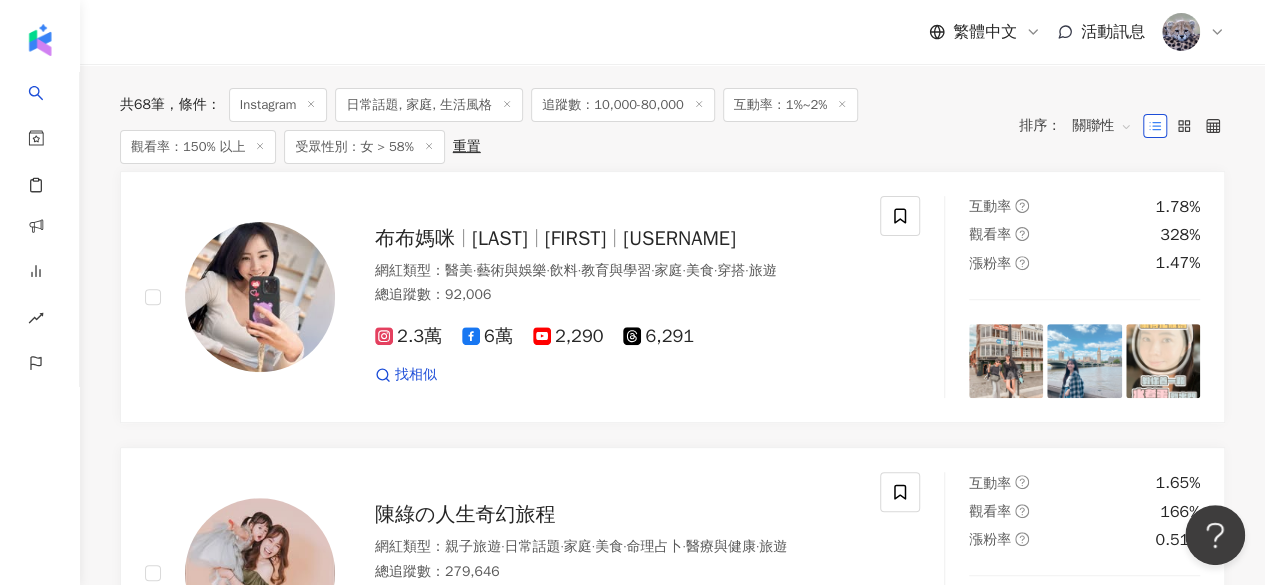 scroll, scrollTop: 0, scrollLeft: 0, axis: both 